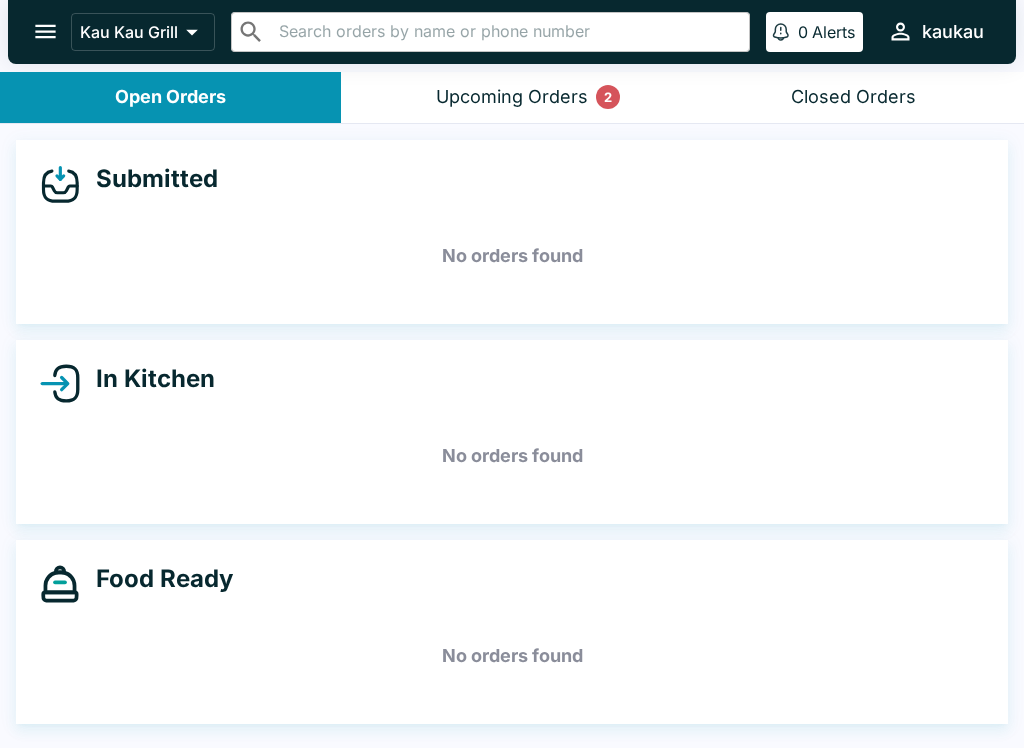 scroll, scrollTop: 0, scrollLeft: 0, axis: both 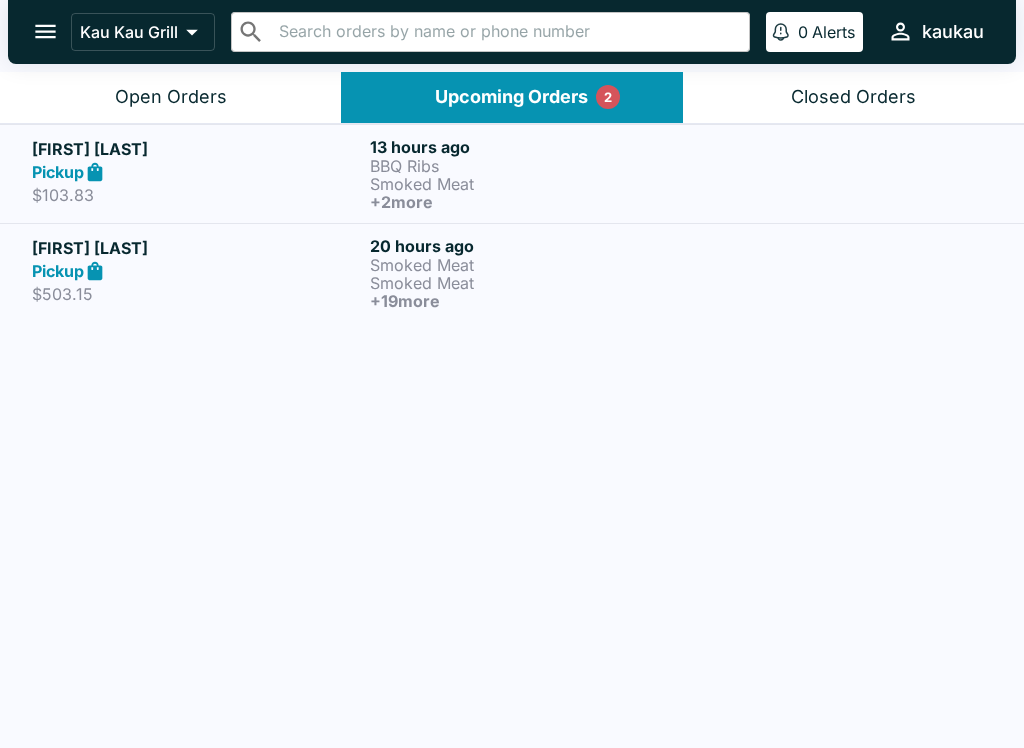 click on "Smoked Meat" at bounding box center [535, 184] 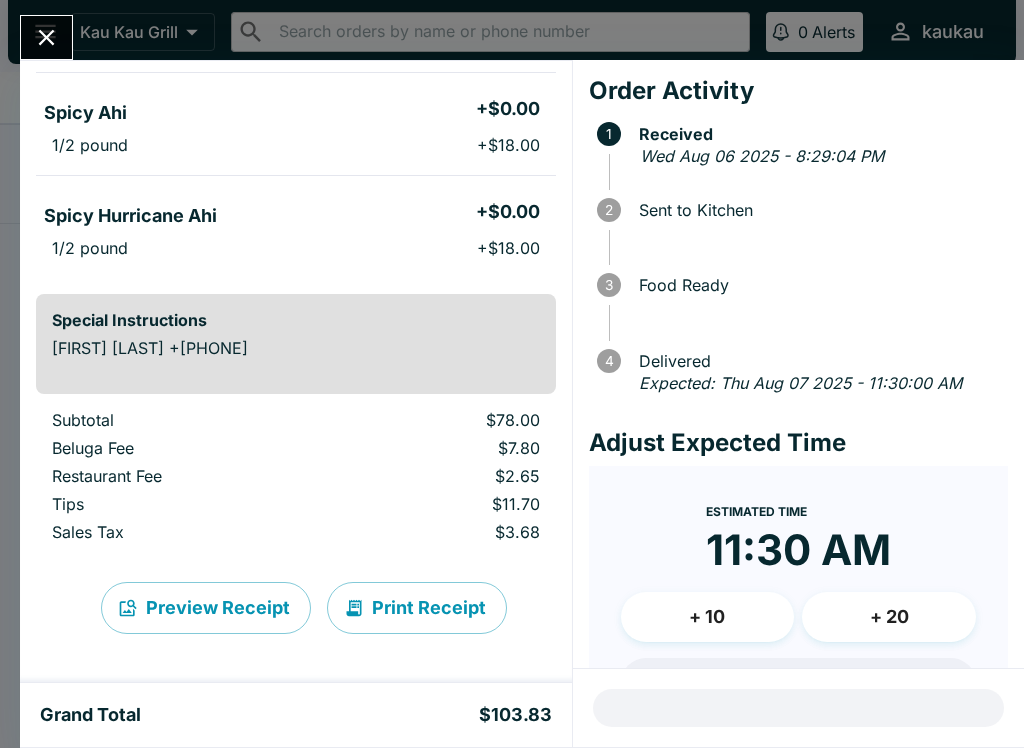 scroll, scrollTop: 423, scrollLeft: 0, axis: vertical 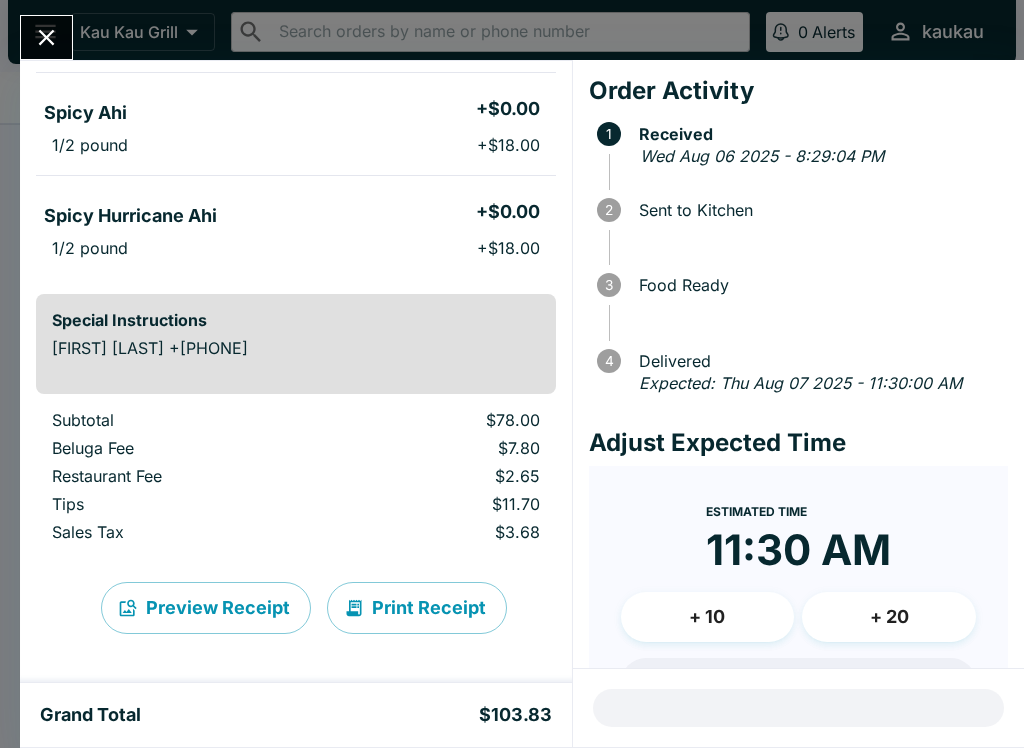 click at bounding box center [46, 37] 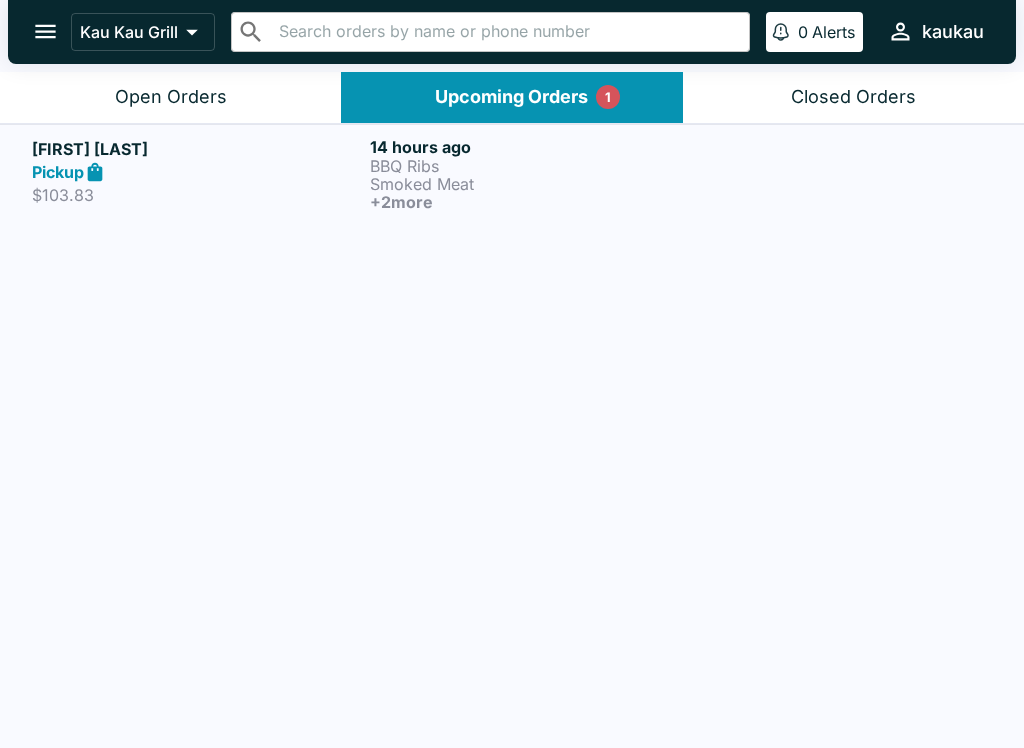 click on "Open Orders" at bounding box center [171, 97] 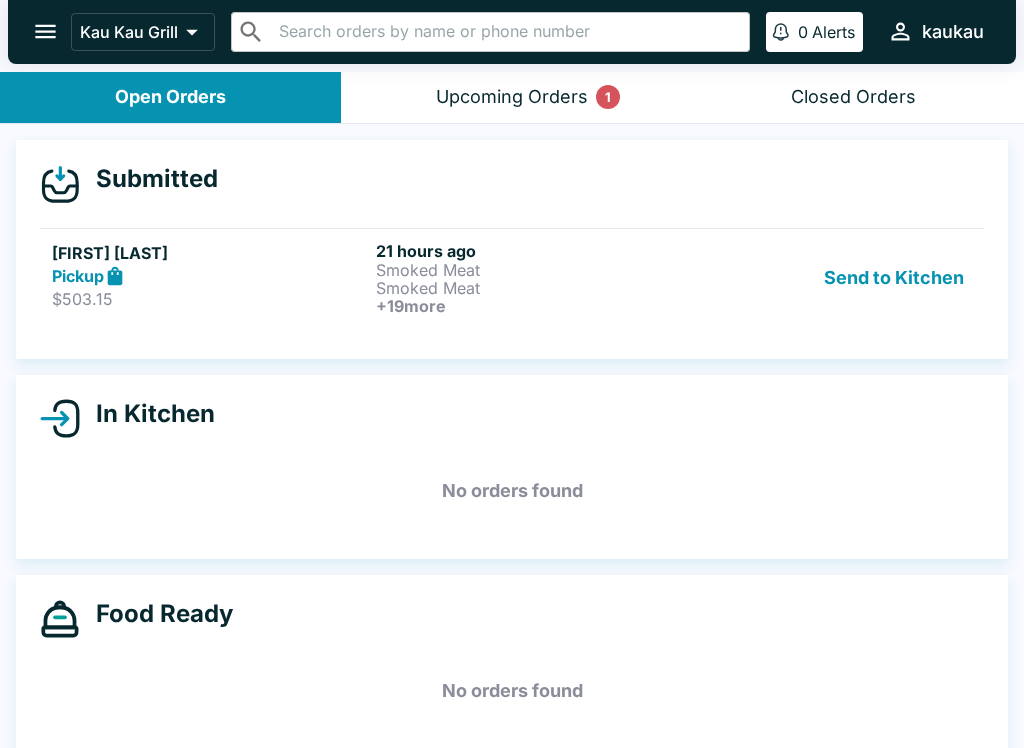 click on "Send to Kitchen" at bounding box center (894, 278) 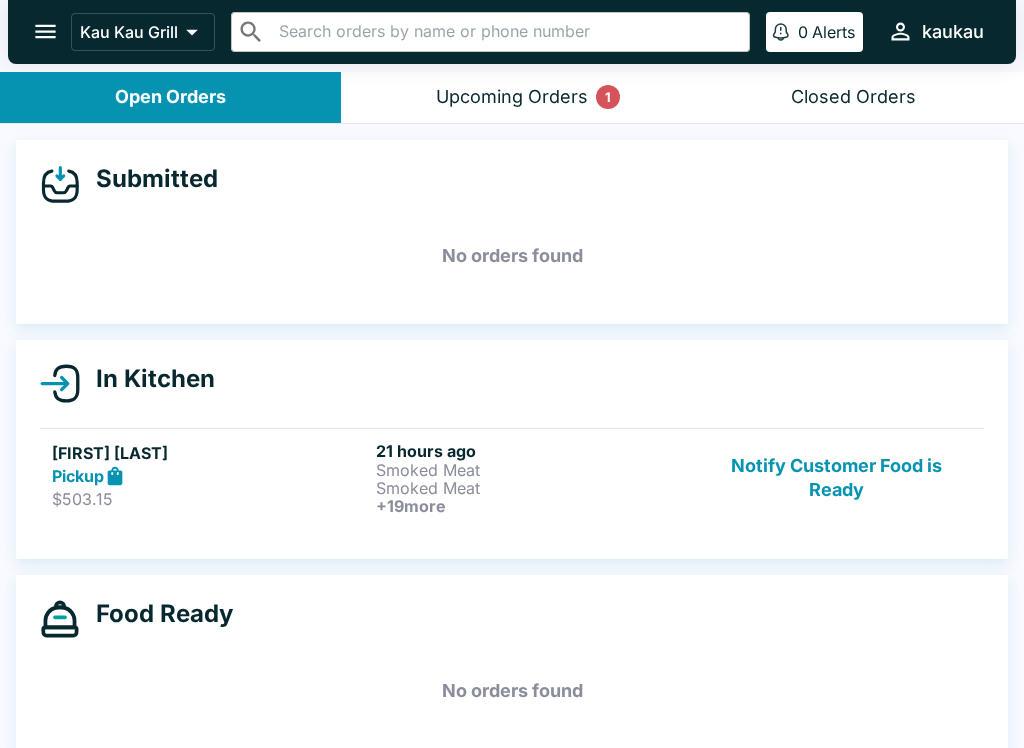 click on "[FIRST] [LAST] Pickup $503.15 21 hours ago Smoked Meat Smoked Meat + 19 more Notify Customer Food is Ready" at bounding box center (512, 477) 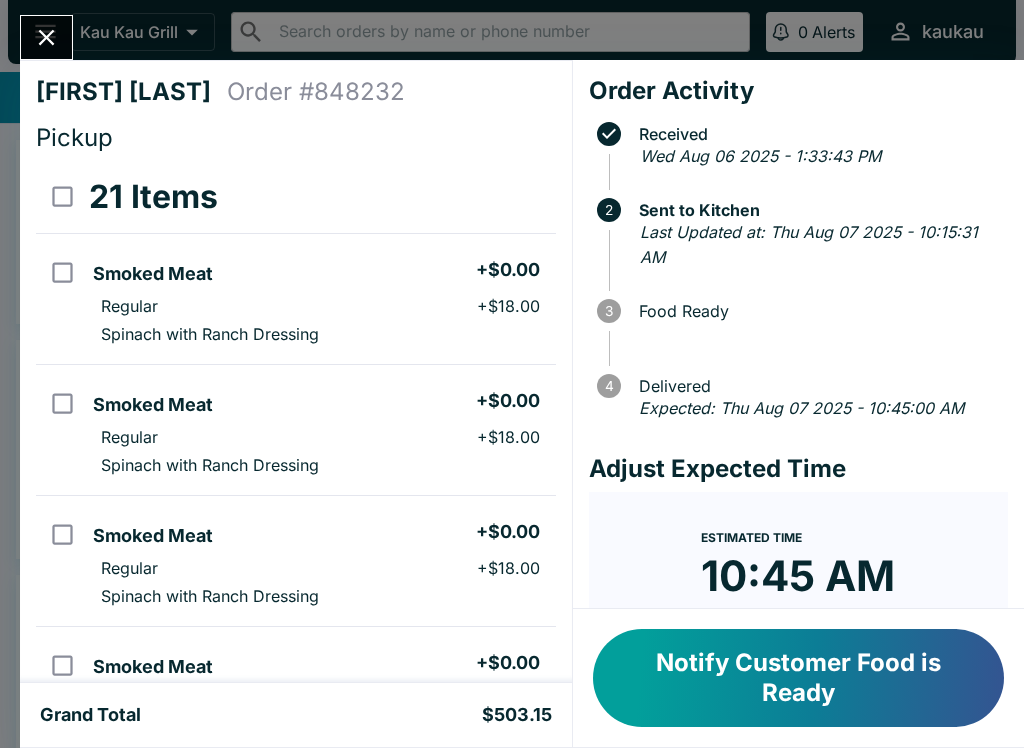 click on "Notify Customer Food is Ready" at bounding box center [798, 678] 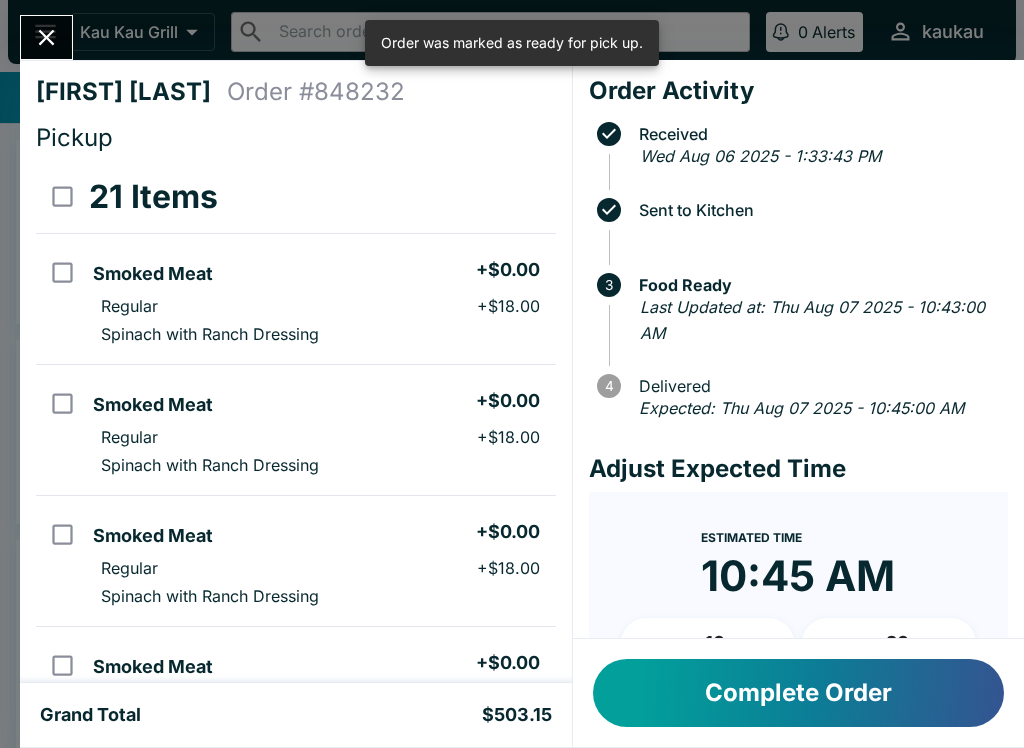 click 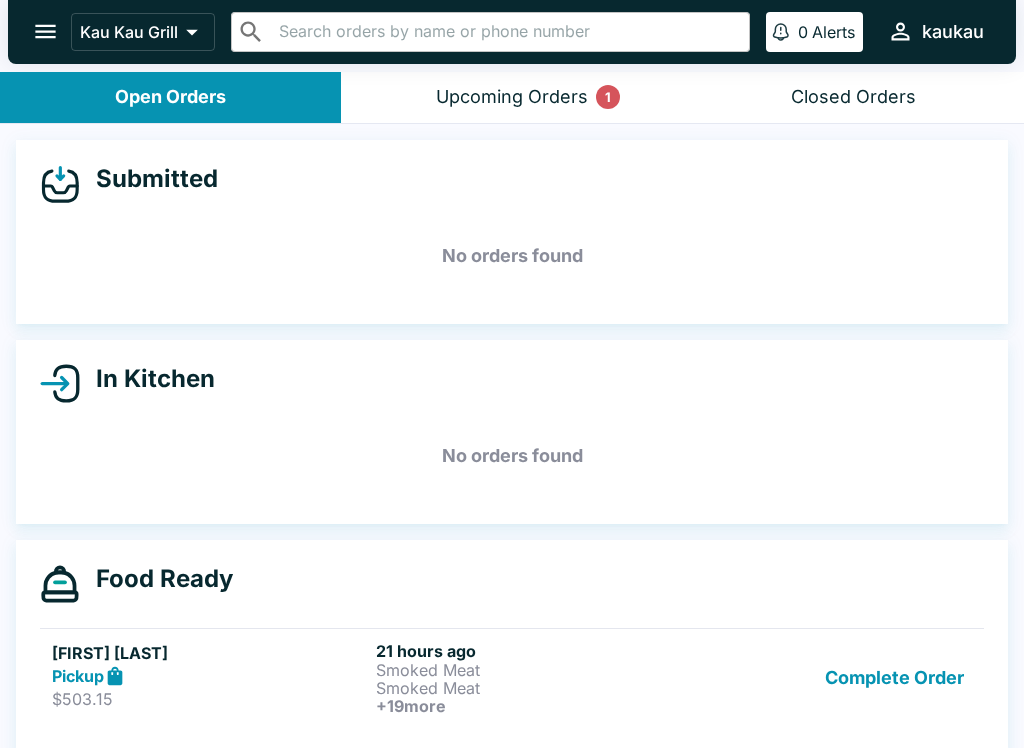 click on "+ 19 more" at bounding box center [534, 706] 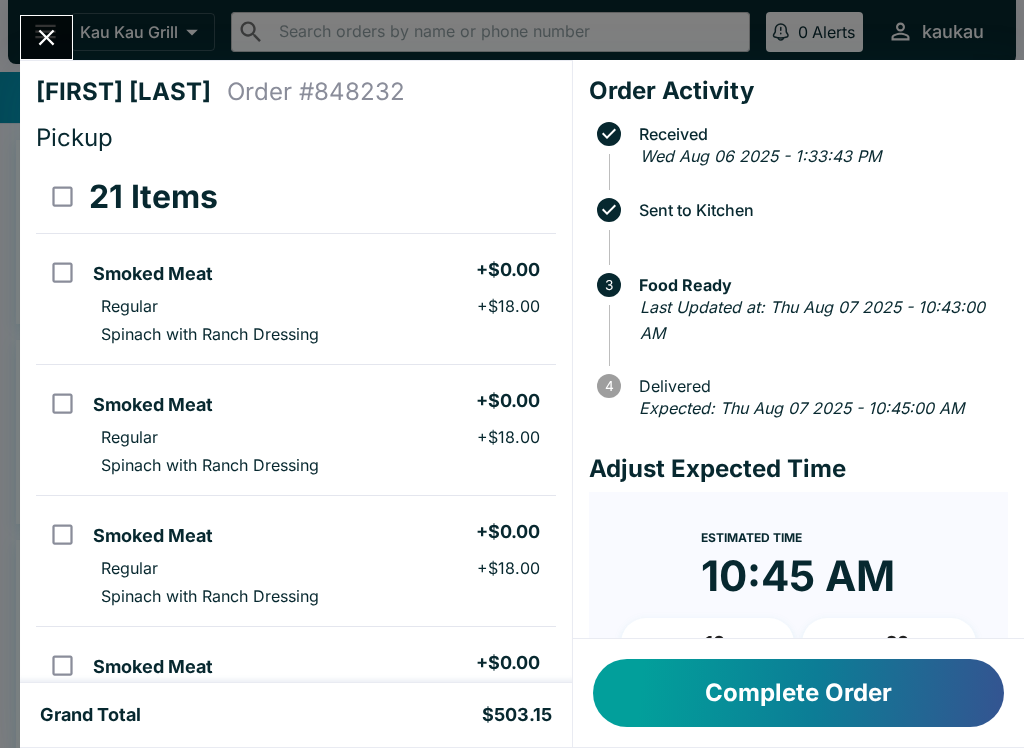 click on "Complete Order" at bounding box center (798, 693) 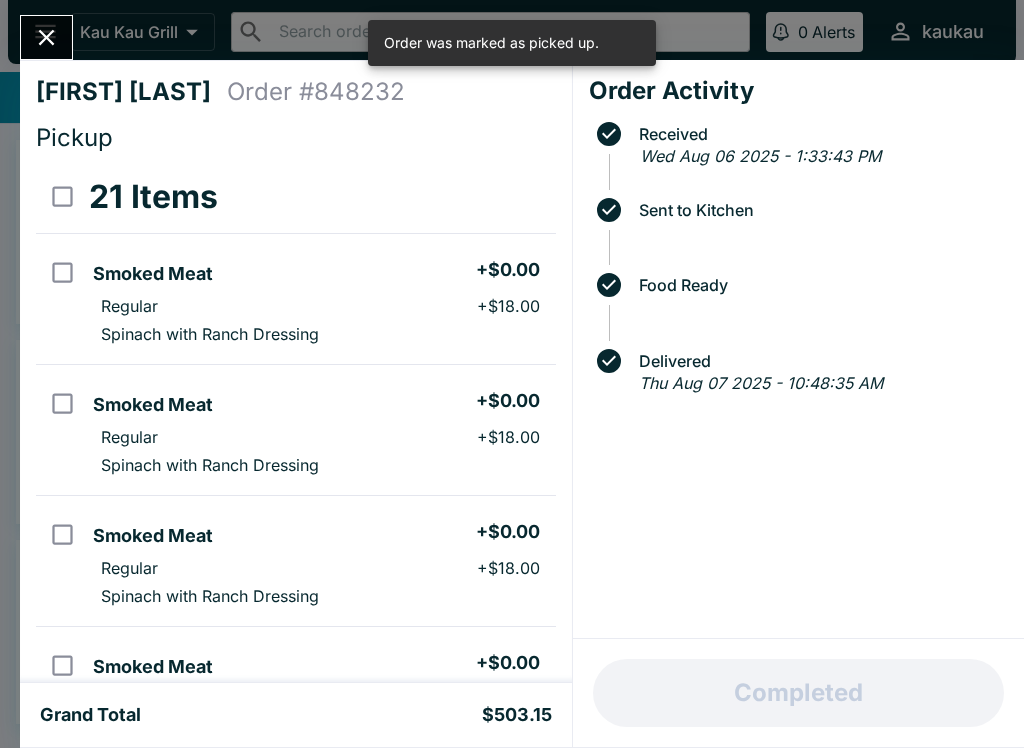 click at bounding box center (46, 37) 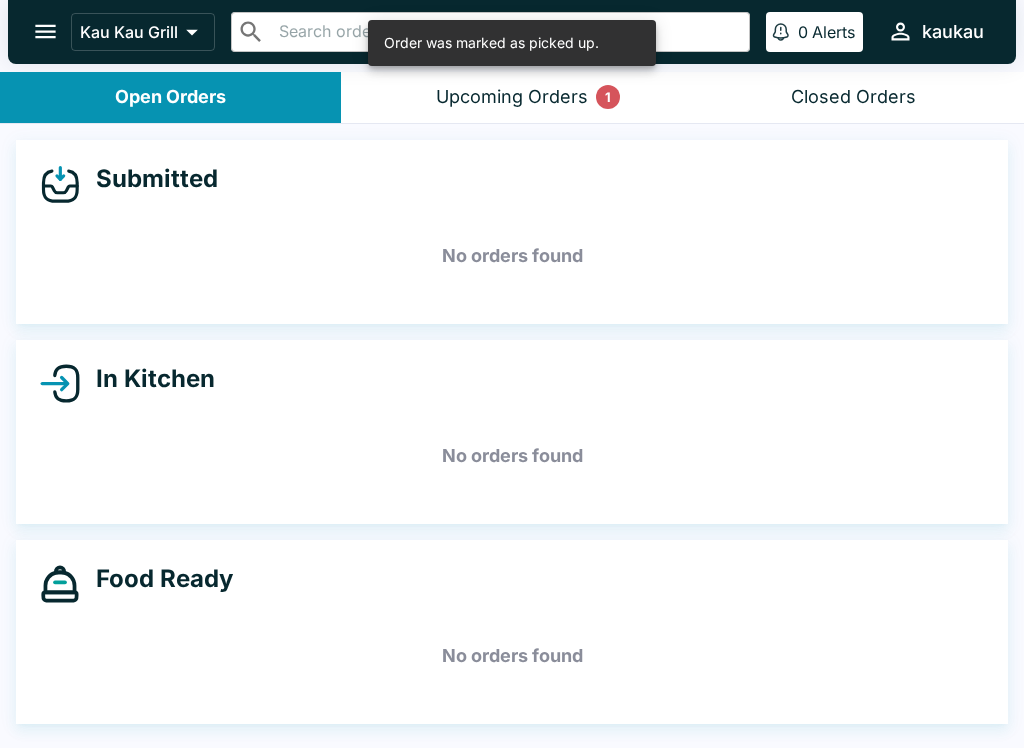 click on "Upcoming Orders 1" at bounding box center [512, 97] 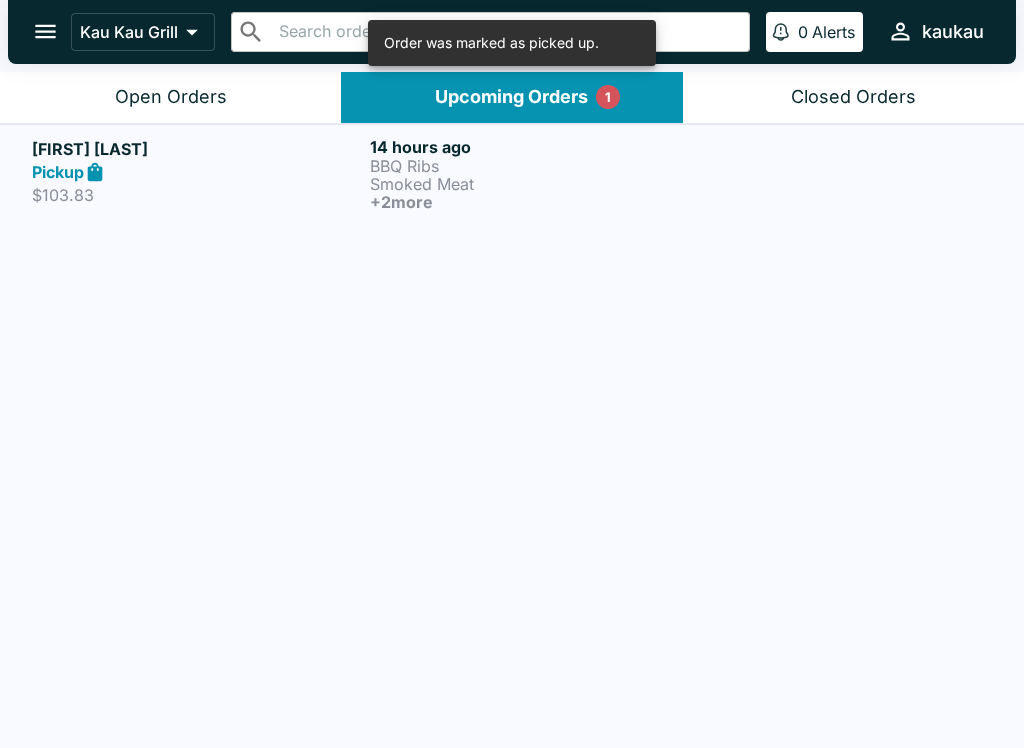 click on "Pickup" at bounding box center [197, 172] 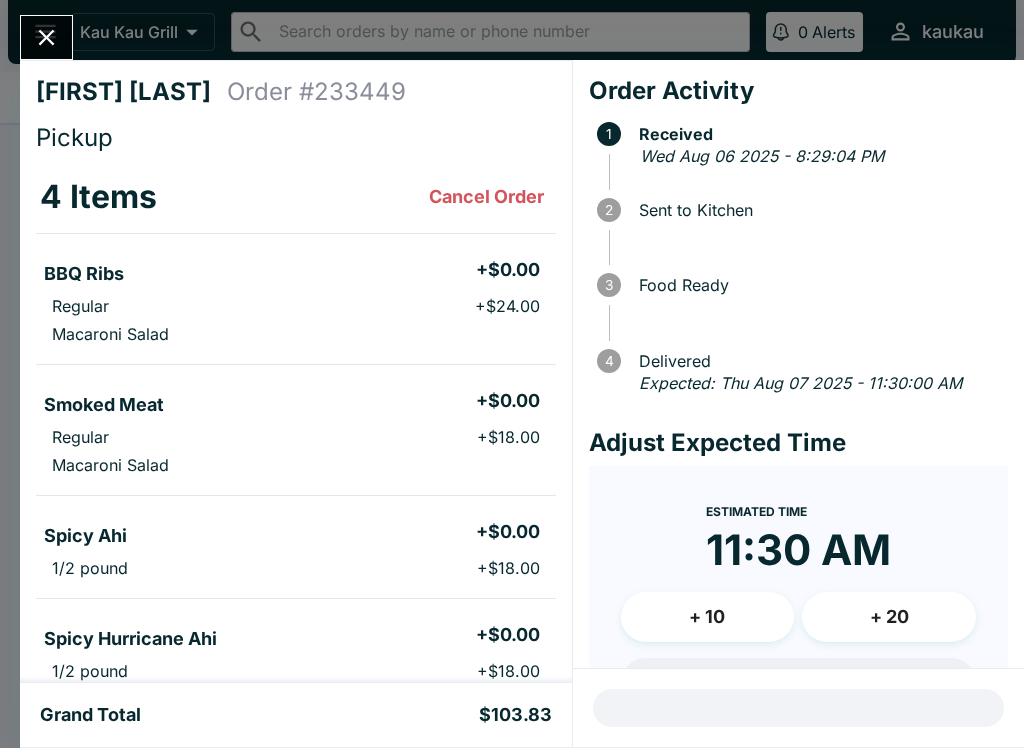 scroll, scrollTop: -1, scrollLeft: 0, axis: vertical 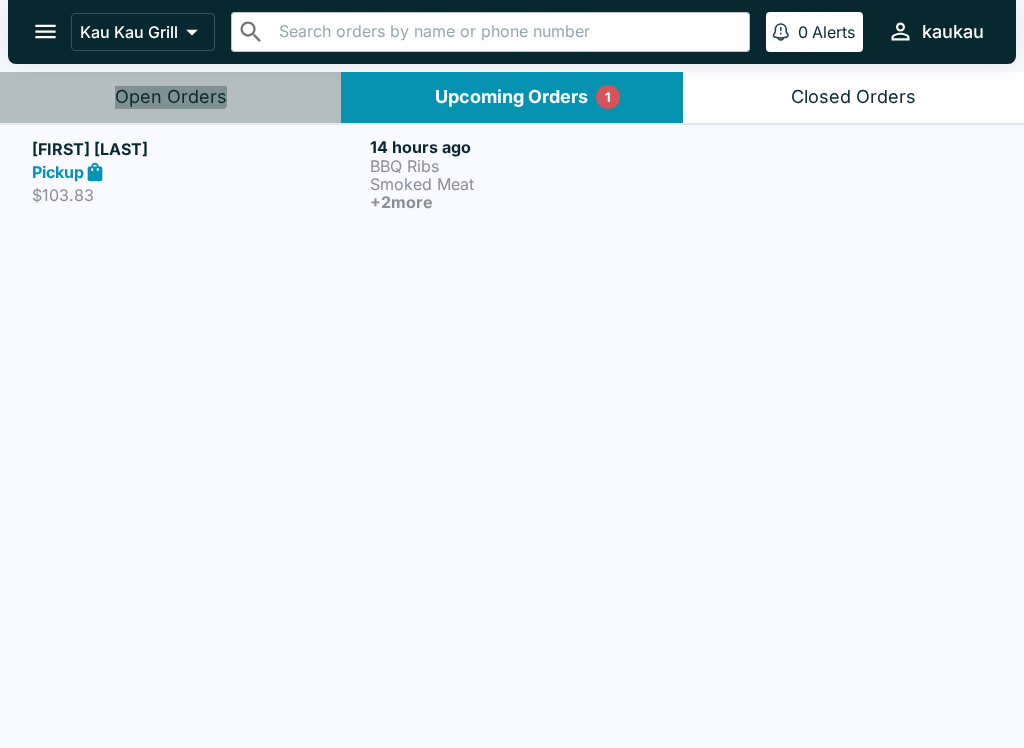 click on "Open Orders" at bounding box center [170, 97] 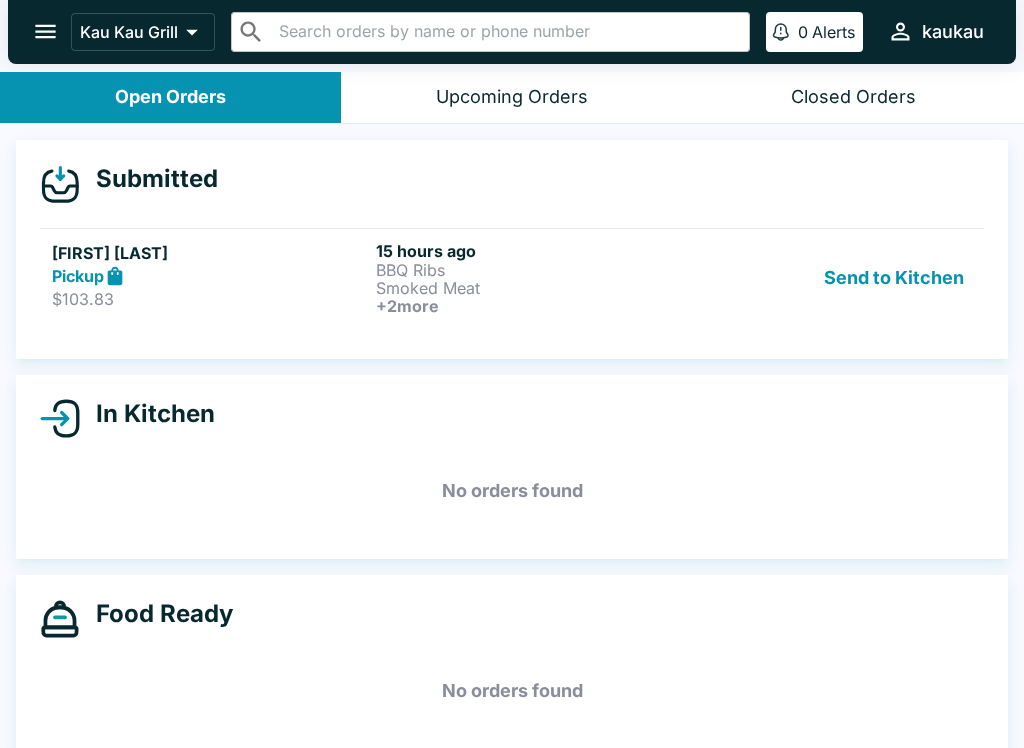 click on "Send to Kitchen" at bounding box center [894, 278] 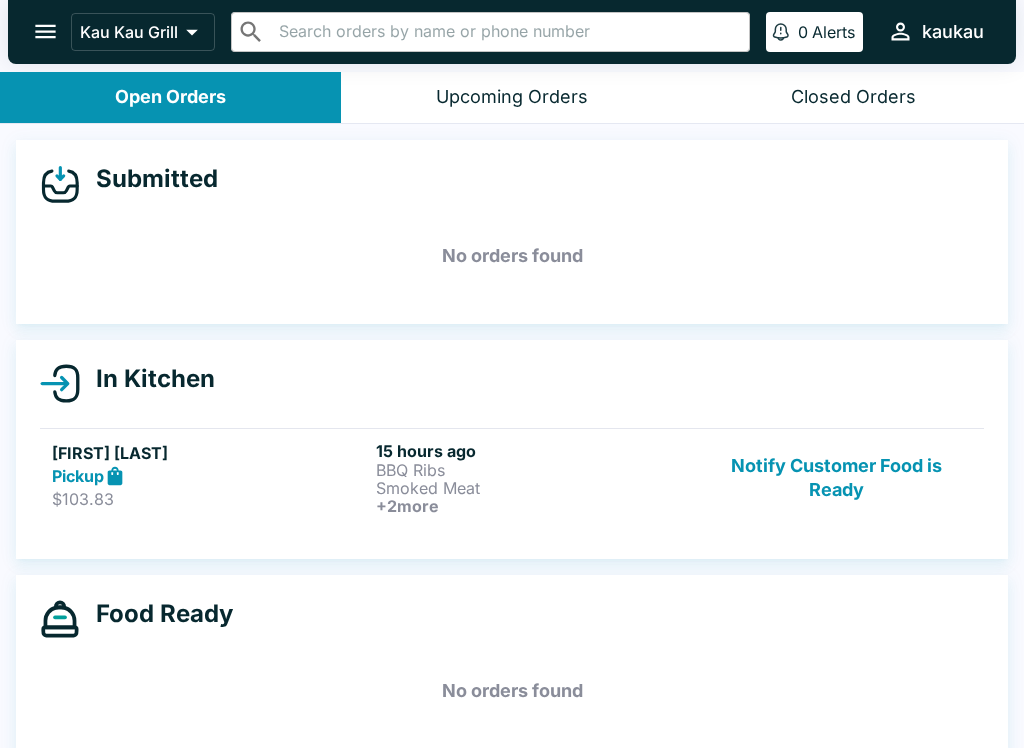 click on "[FIRST] [LAST] Pickup $103.83" at bounding box center [210, 478] 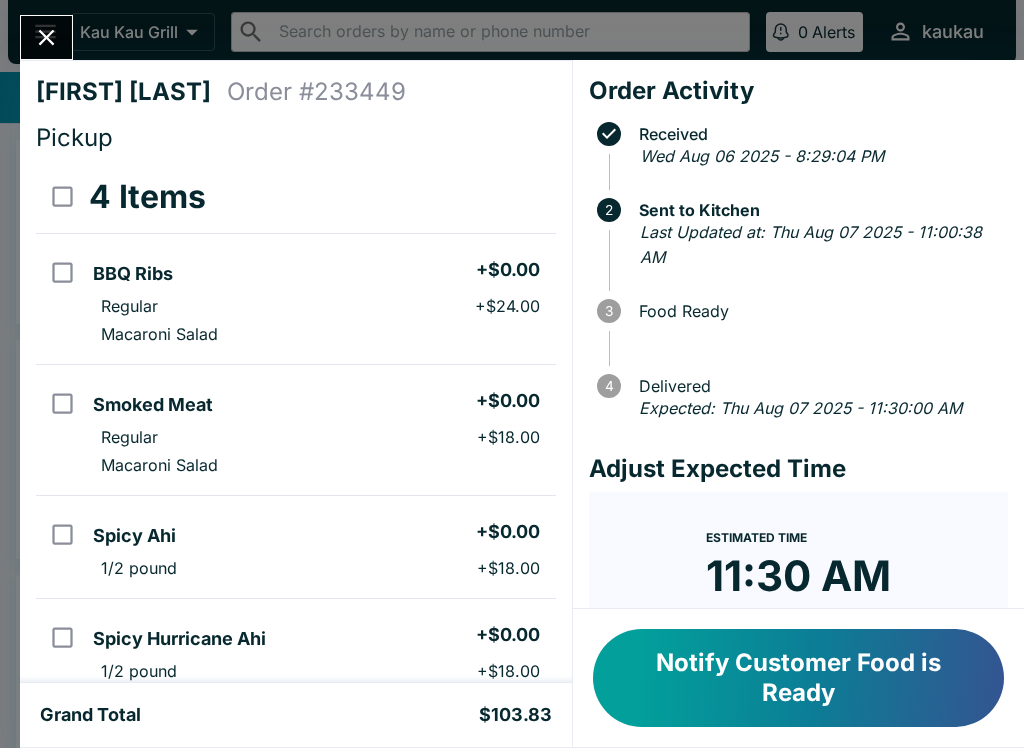 click at bounding box center (46, 37) 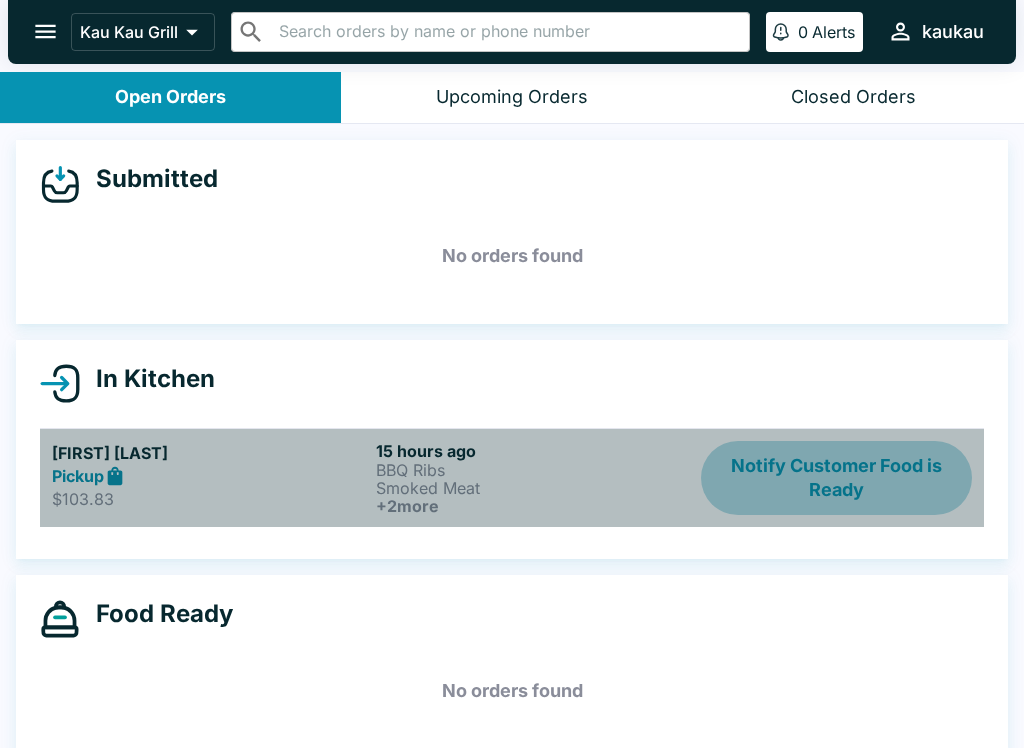 click on "Notify Customer Food is Ready" at bounding box center [836, 478] 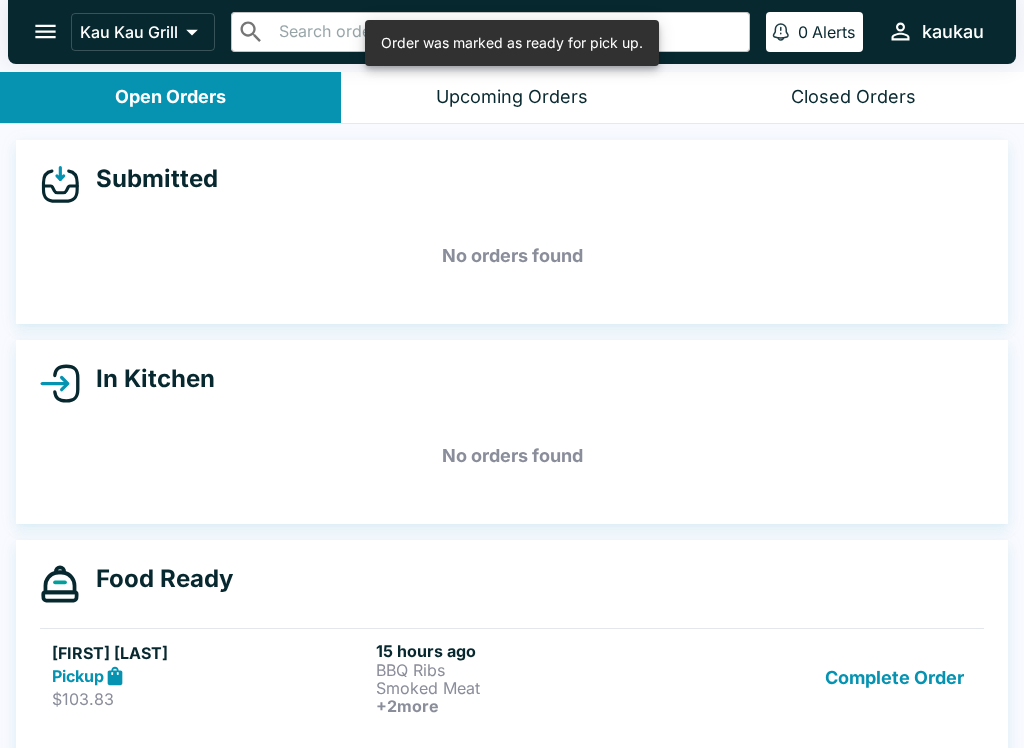 click on "BBQ Ribs" at bounding box center (534, 670) 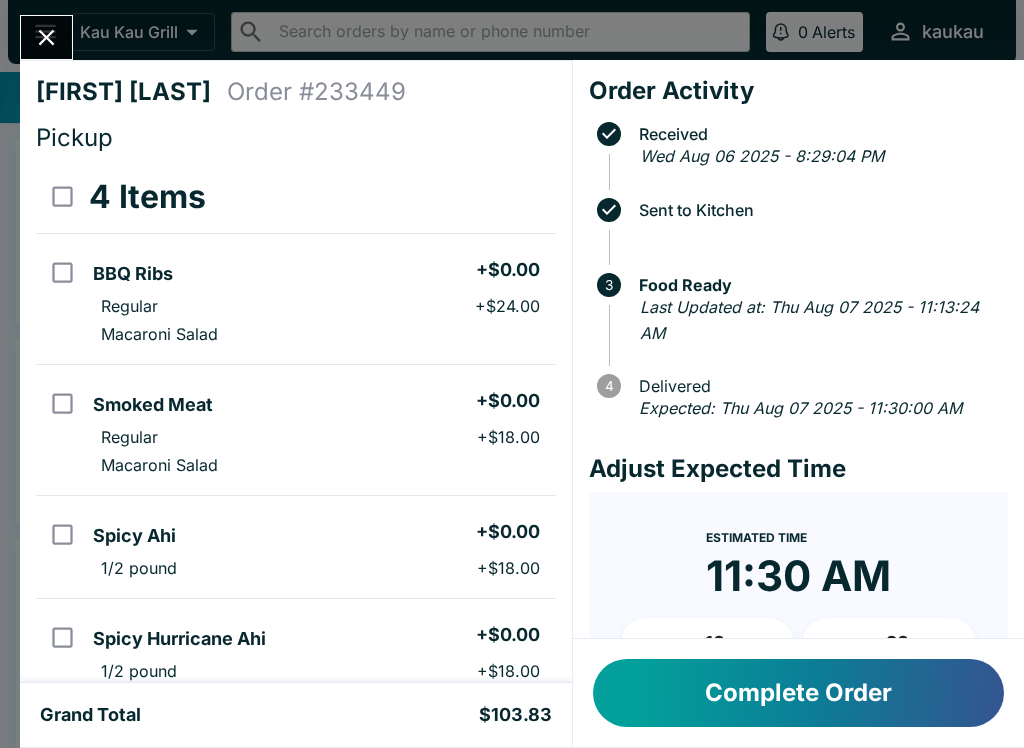 click on "Complete Order" at bounding box center (798, 693) 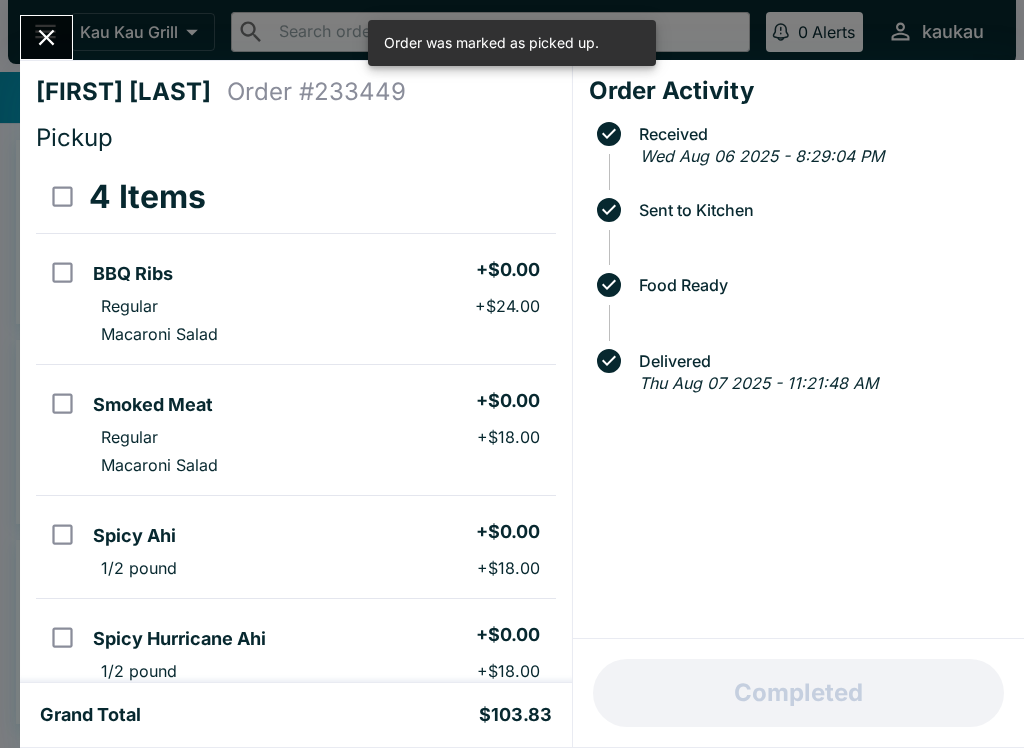 click 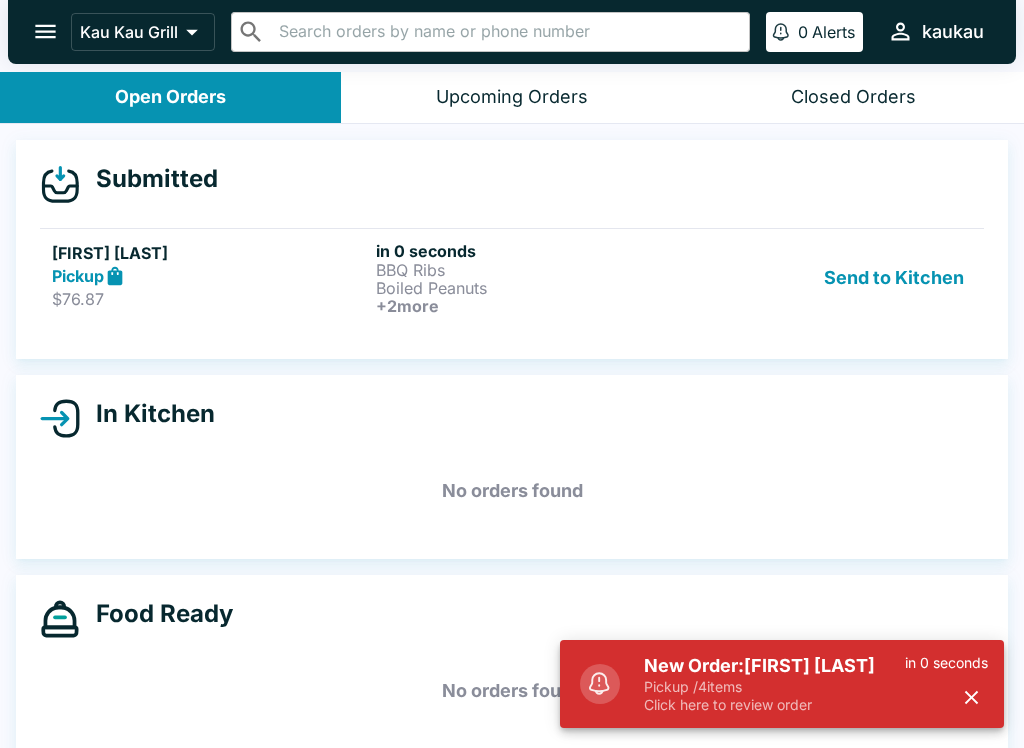 click on "Send to Kitchen" at bounding box center [894, 278] 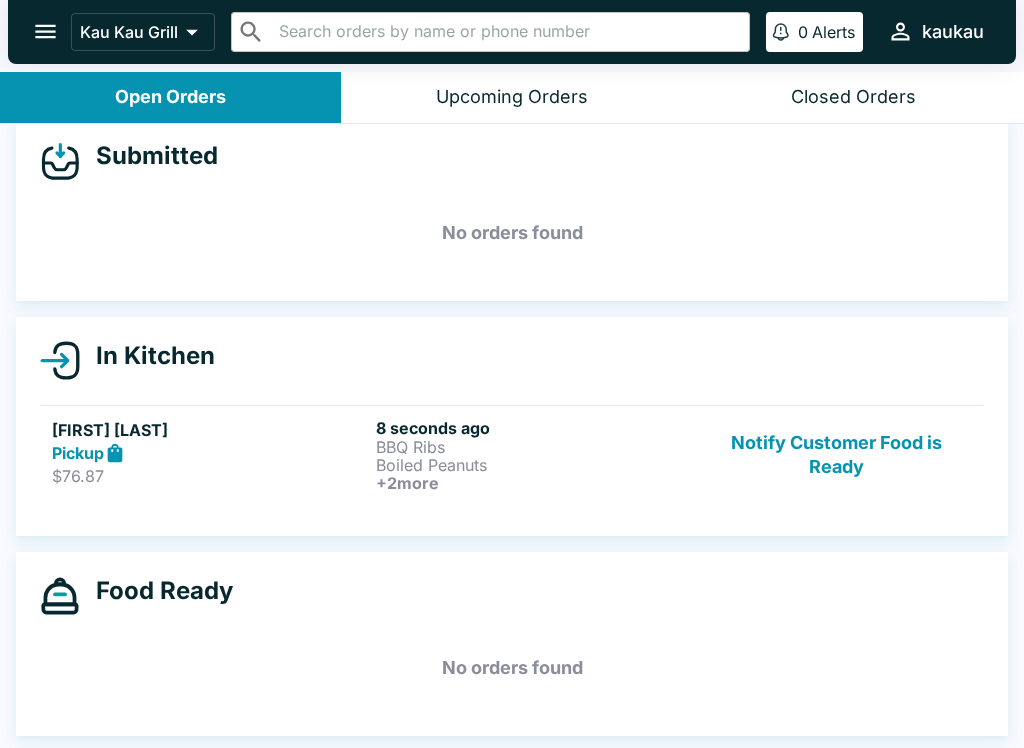 scroll, scrollTop: 23, scrollLeft: 0, axis: vertical 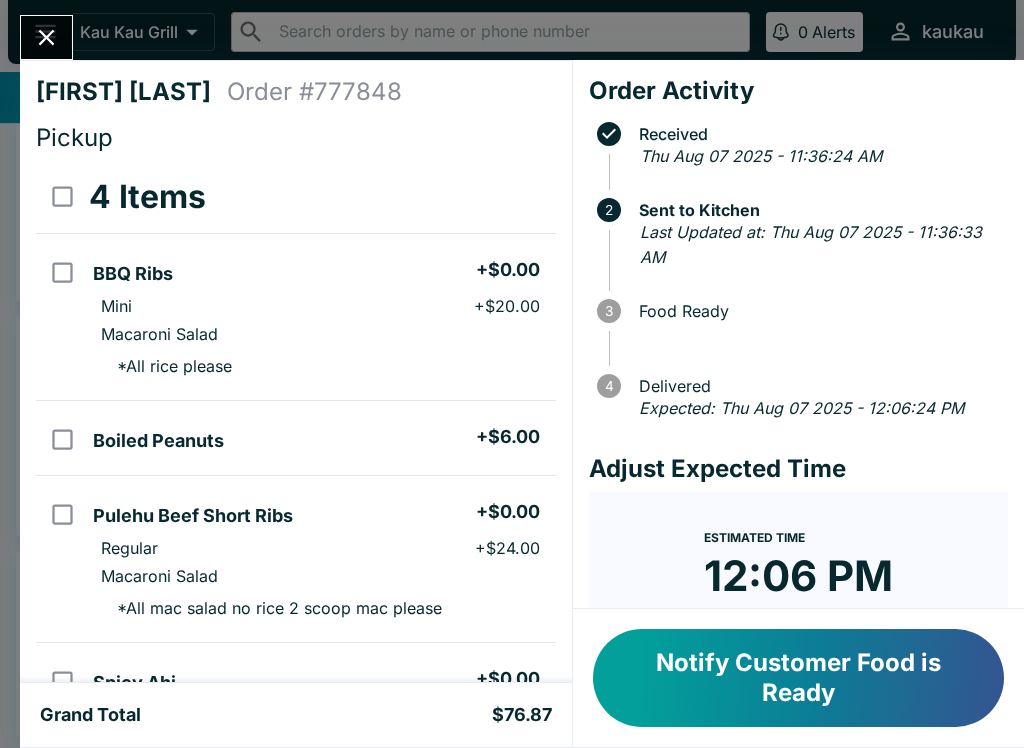 click on "Notify Customer Food is Ready" at bounding box center (798, 678) 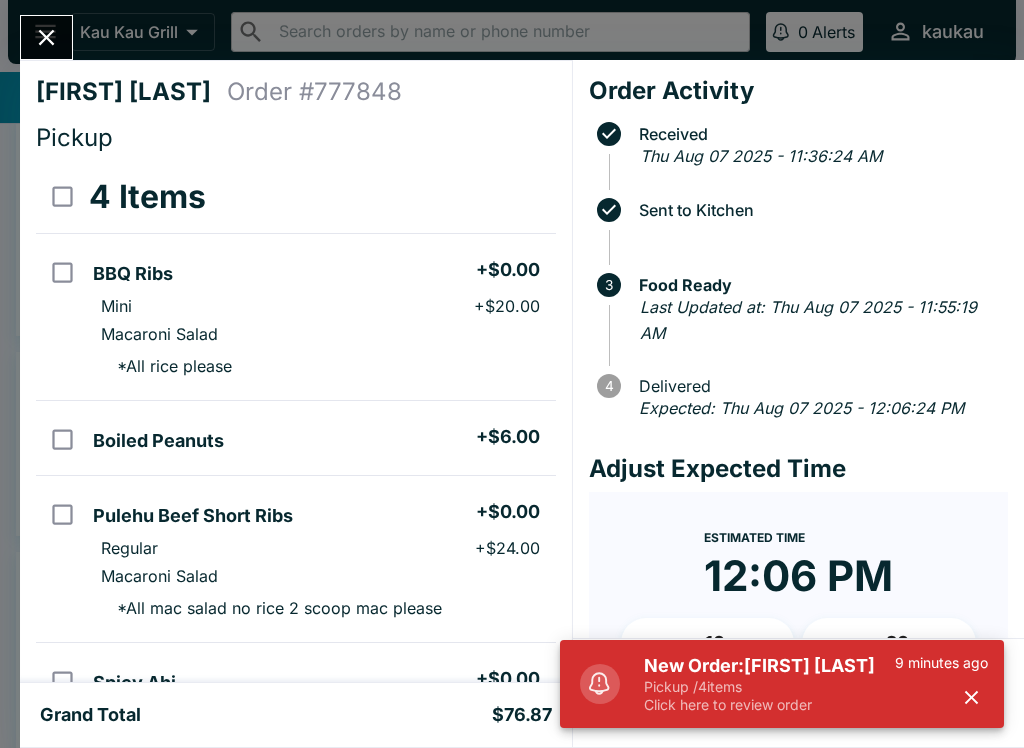click on "Pickup / 4 items" at bounding box center (769, 687) 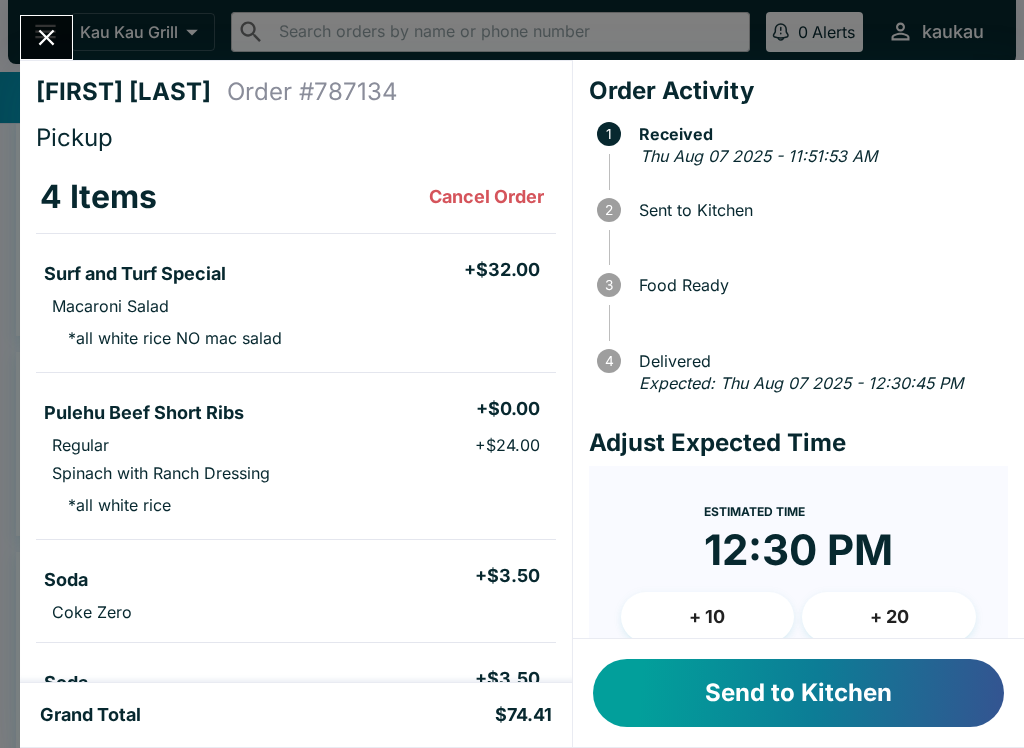 scroll, scrollTop: 0, scrollLeft: 0, axis: both 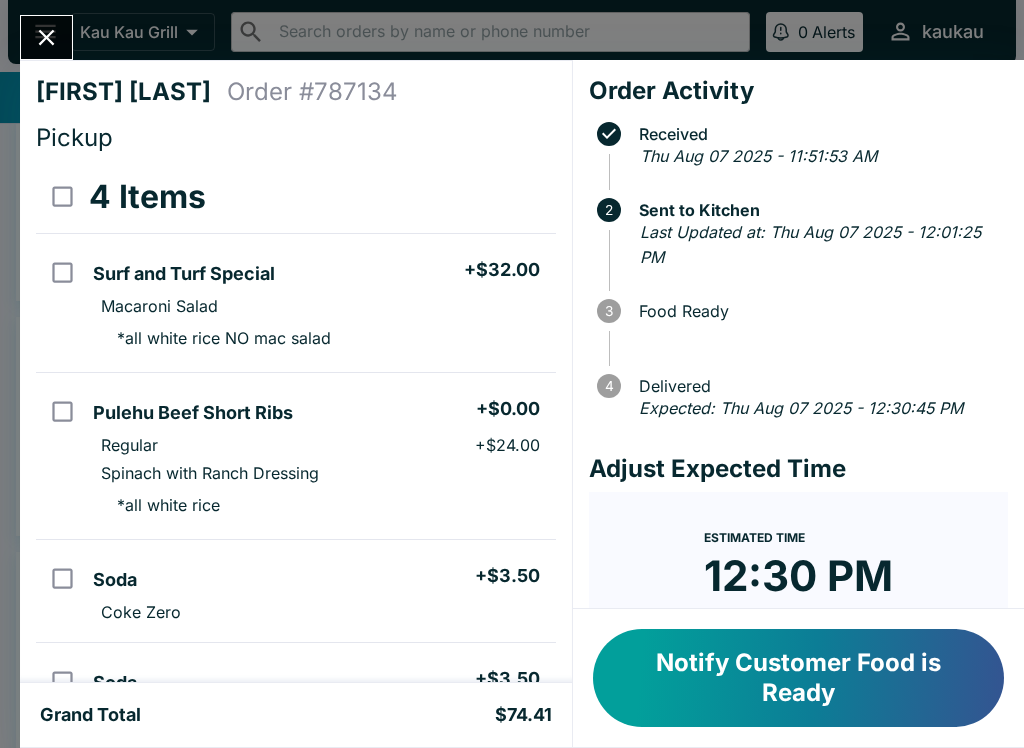 click at bounding box center [46, 37] 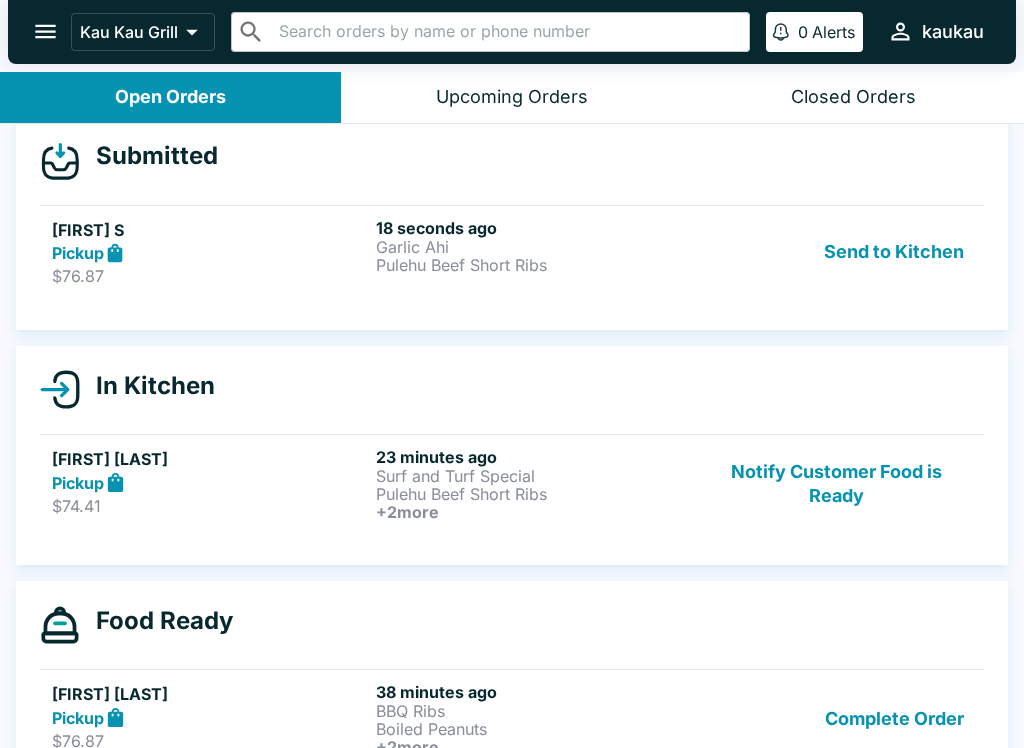 click on "Send to Kitchen" at bounding box center [894, 252] 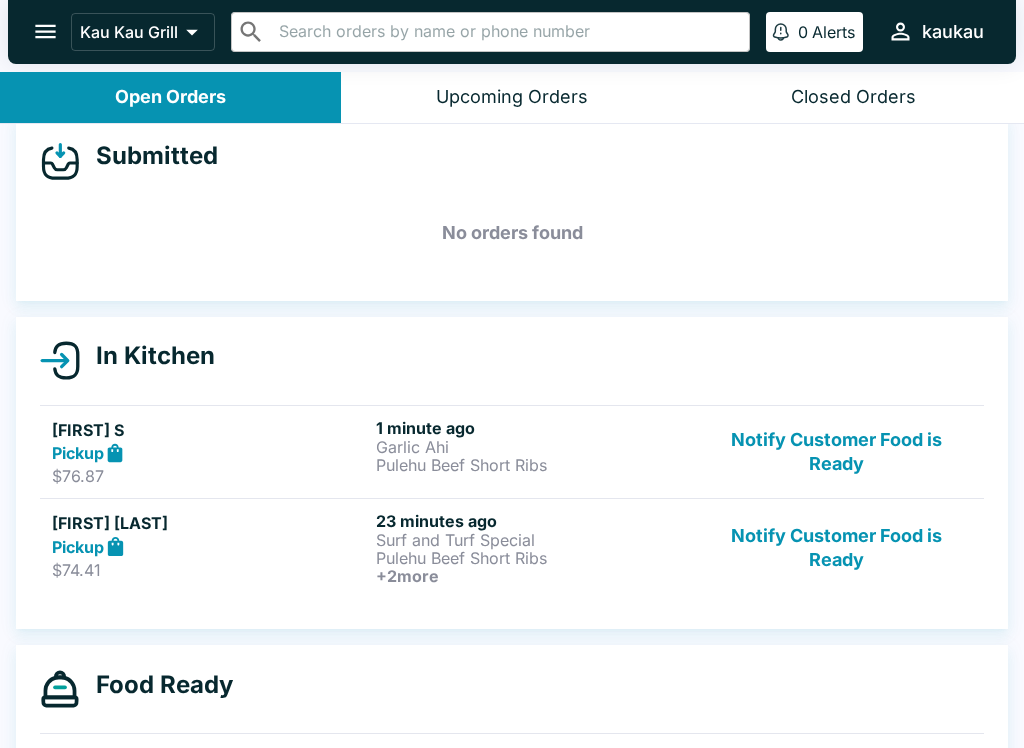 click on "Pulehu Beef Short Ribs" at bounding box center [534, 465] 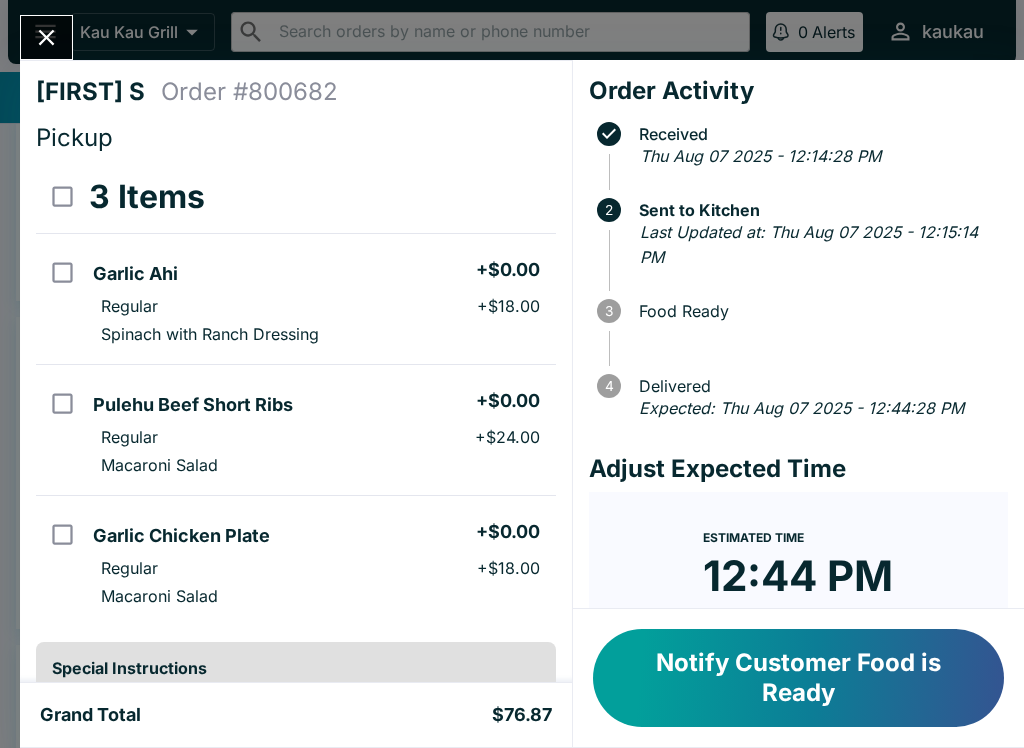 click on "[FIRST] [LAST] Order # 800682 Pickup 3 Items Garlic Ahi + $0.00 Regular + $18.00 Spinach with Ranch Dressing Pulehu Beef Short Ribs + $0.00 Regular + $24.00 Macaroni Salad Garlic Chicken Plate + $0.00 Regular + $18.00 Macaroni Salad Special Instructions [FIRST] [LAST] +[PHONE] Subtotal $60.00 Beluga Fee $6.00 Restaurant Fee $2.04 Tips $6.00 Sales Tax $2.83 Preview Receipt Print Receipt Grand Total $76.87 Order Activity Received Thu Aug 07 2025 - 12:14:28 PM 2 Sent to Kitchen Last Updated at: Thu Aug 07 2025 - 12:15:14 PM 3 Food Ready 4 Delivered Expected: Thu Aug 07 2025 - 12:44:28 PM Adjust Expected Time Estimated Time 12:44 PM + 10 + 20 Reset Update ETA Notify Customer Food is Ready" at bounding box center [512, 374] 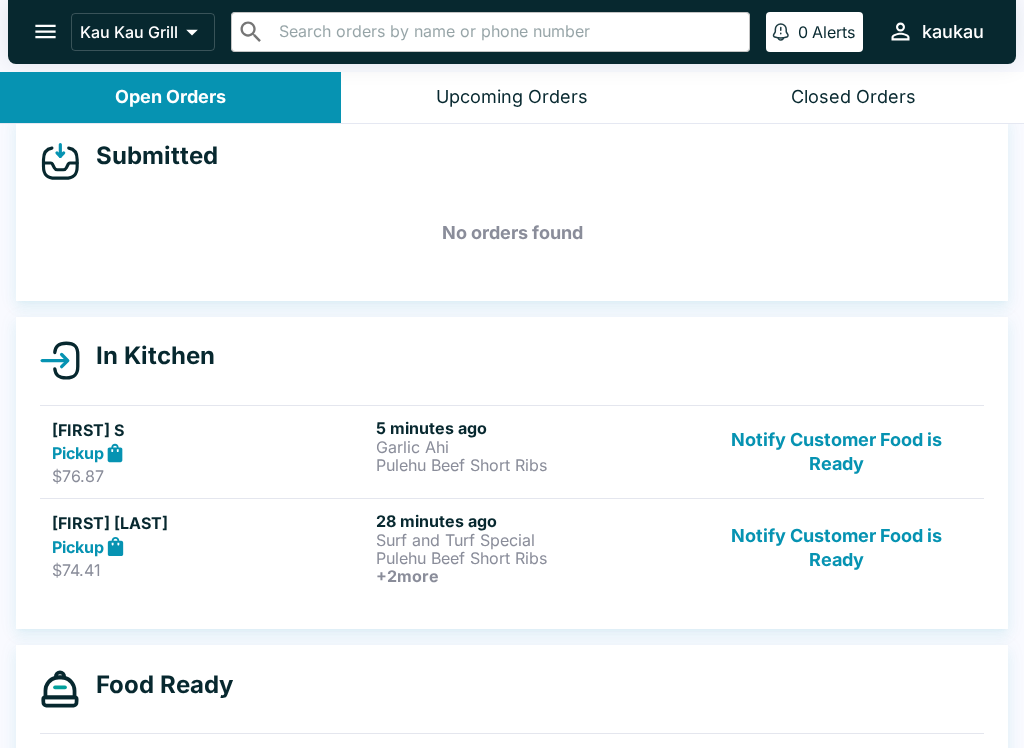 click 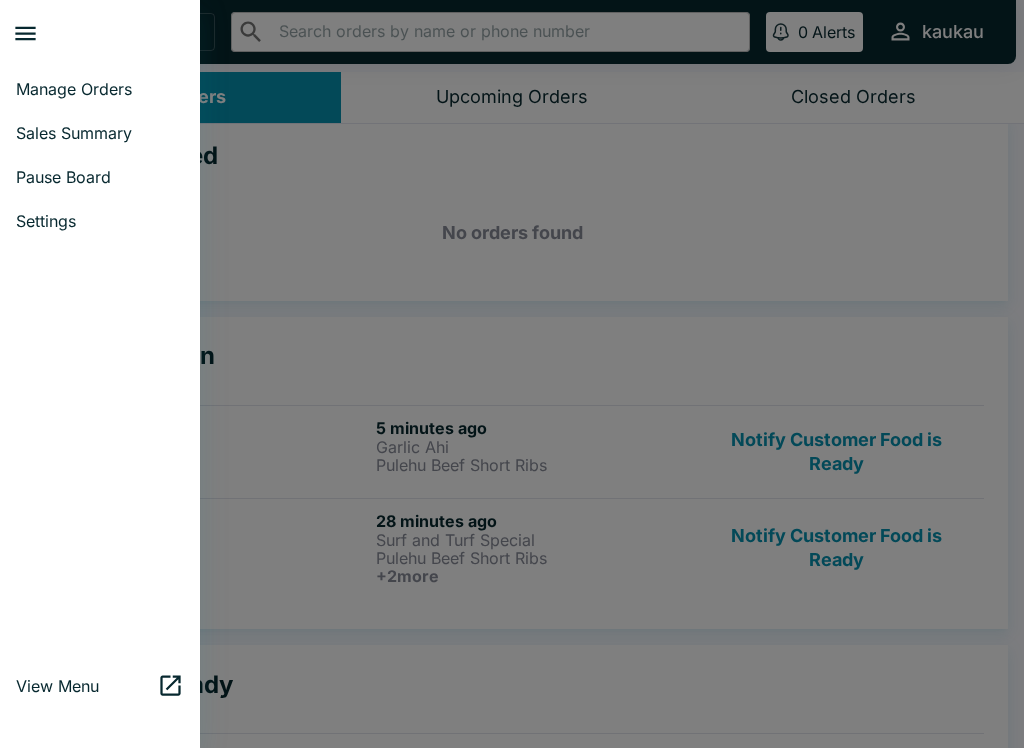 click at bounding box center (512, 374) 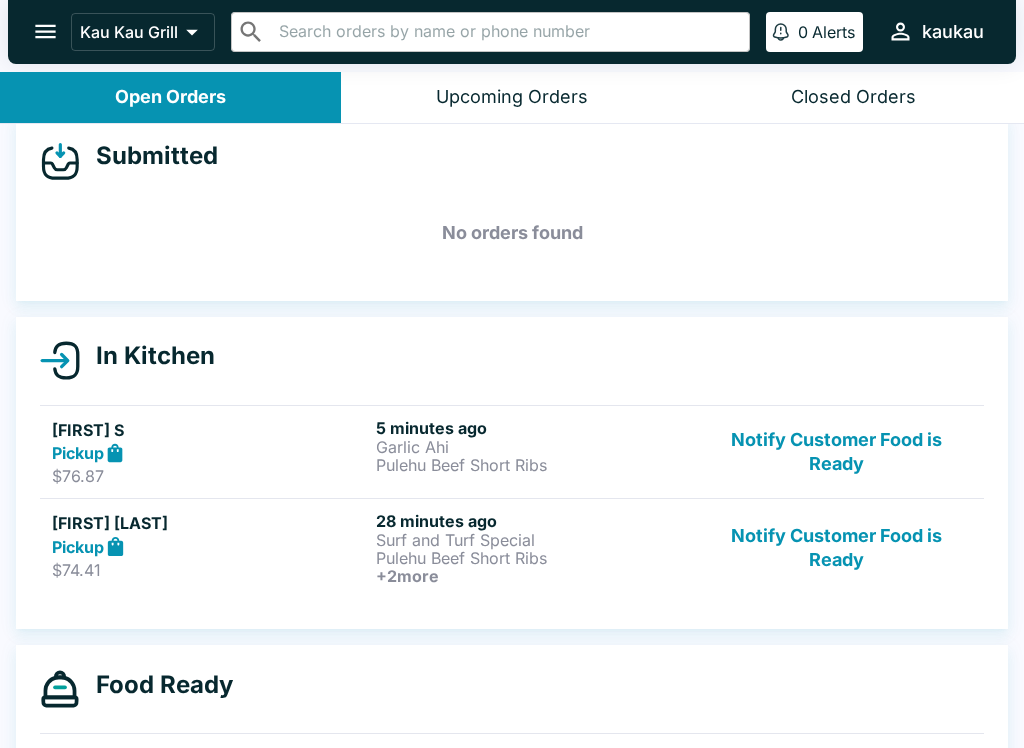 click at bounding box center [45, 31] 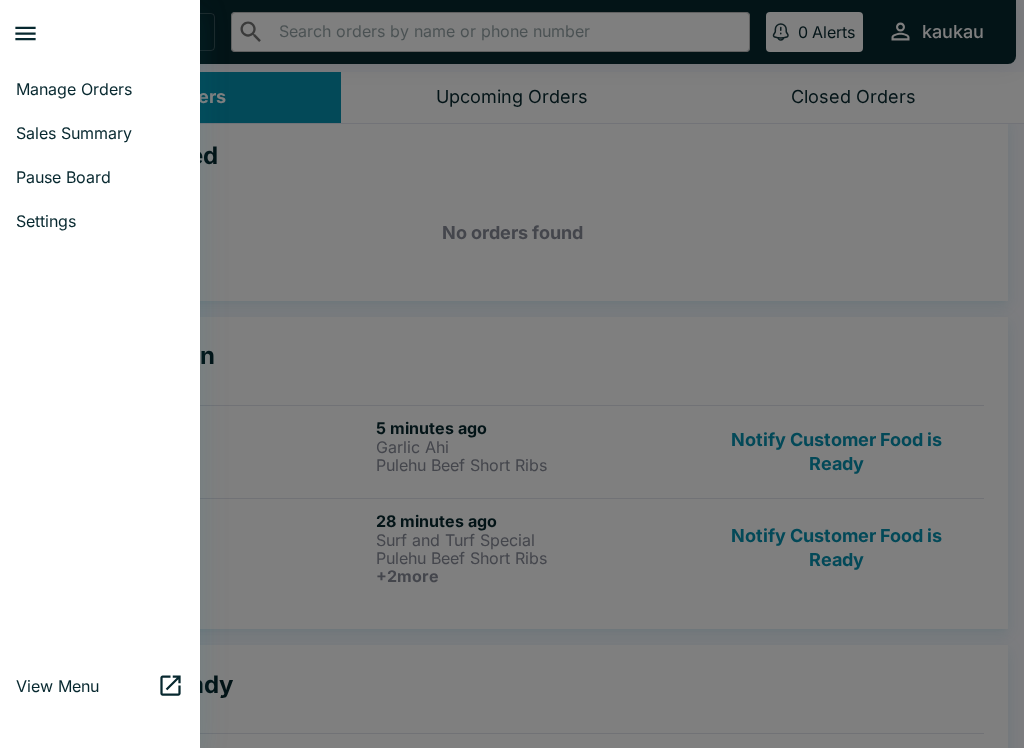 click on "Manage Orders" at bounding box center (100, 89) 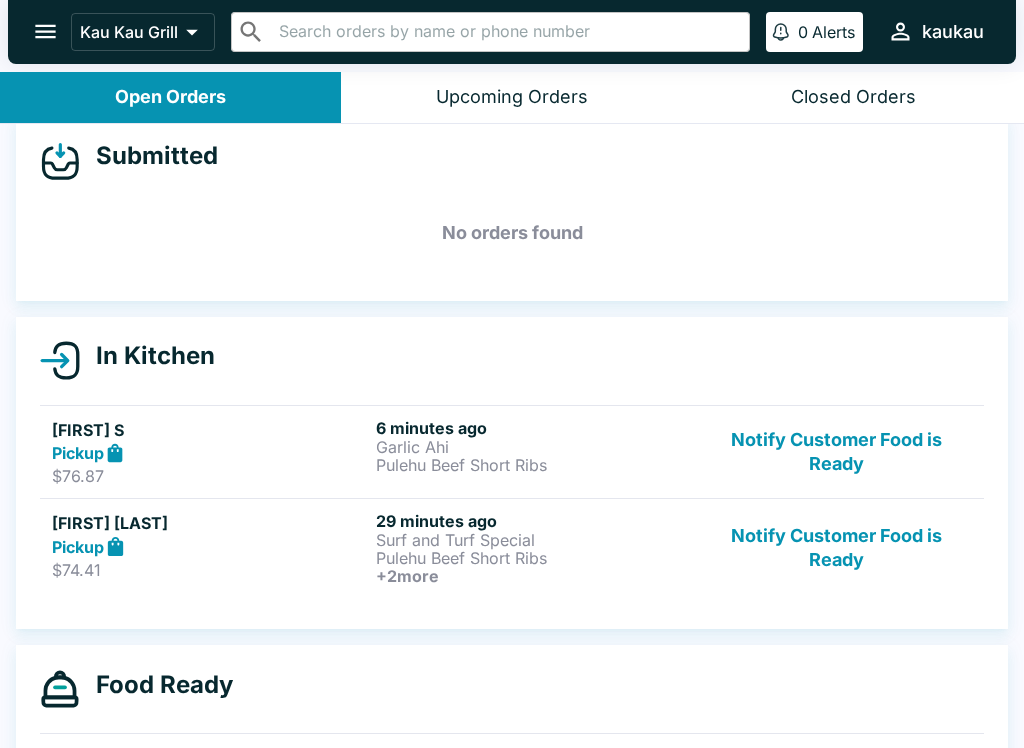 click on "Upcoming Orders" at bounding box center [512, 97] 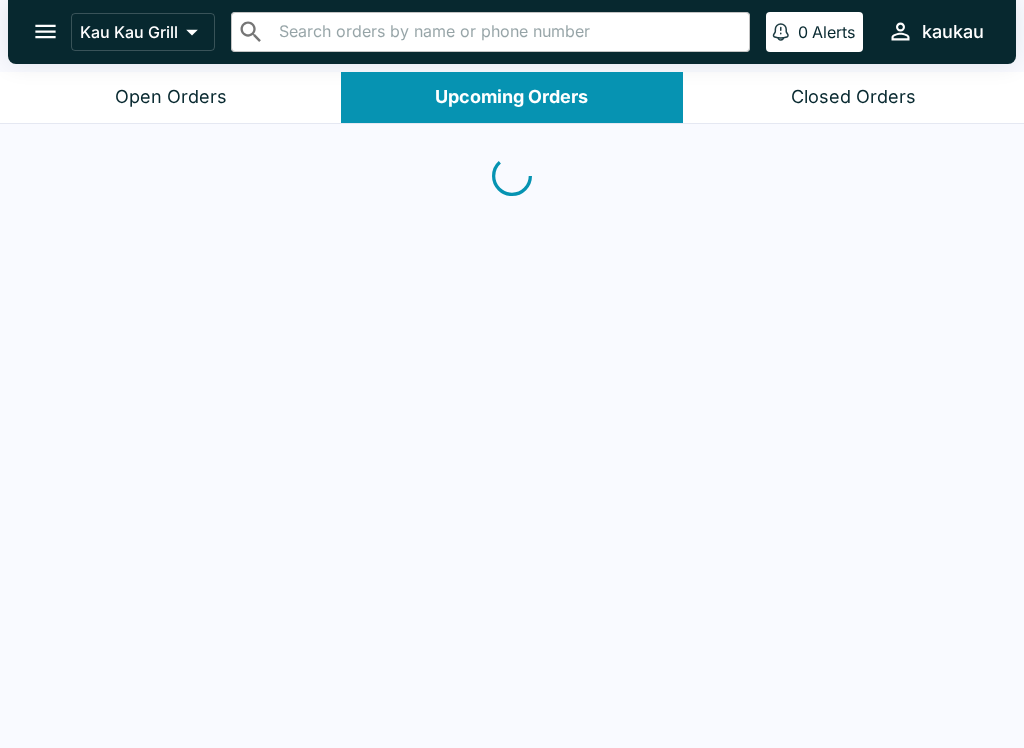 click on "Closed Orders" at bounding box center (853, 97) 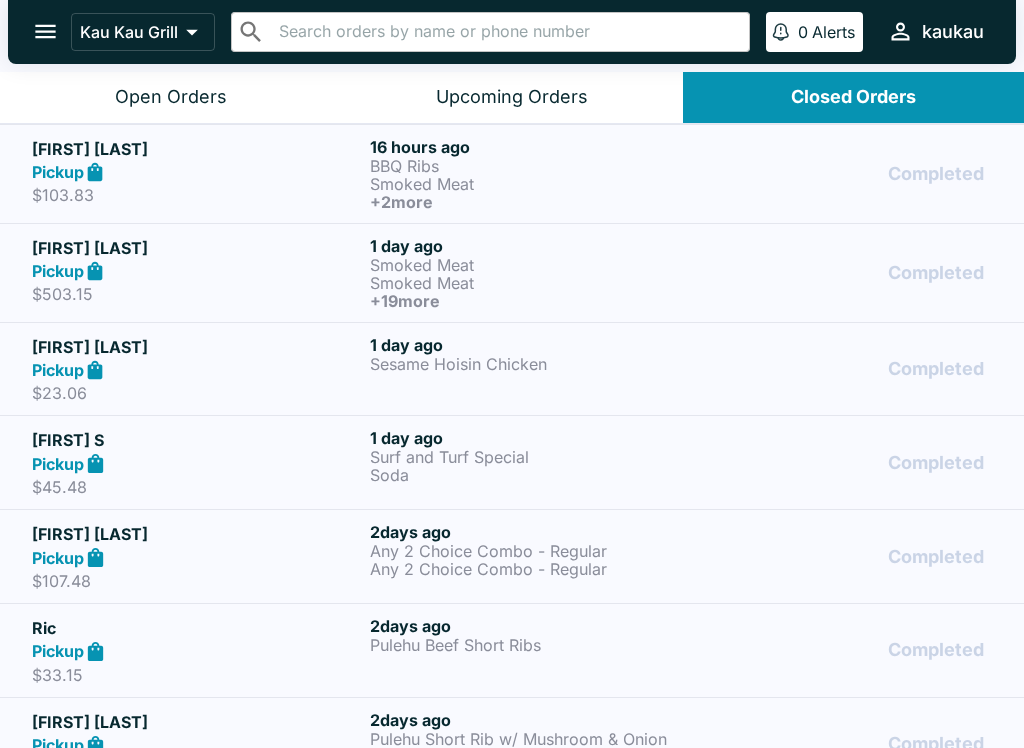 click on "Pickup" at bounding box center (197, 271) 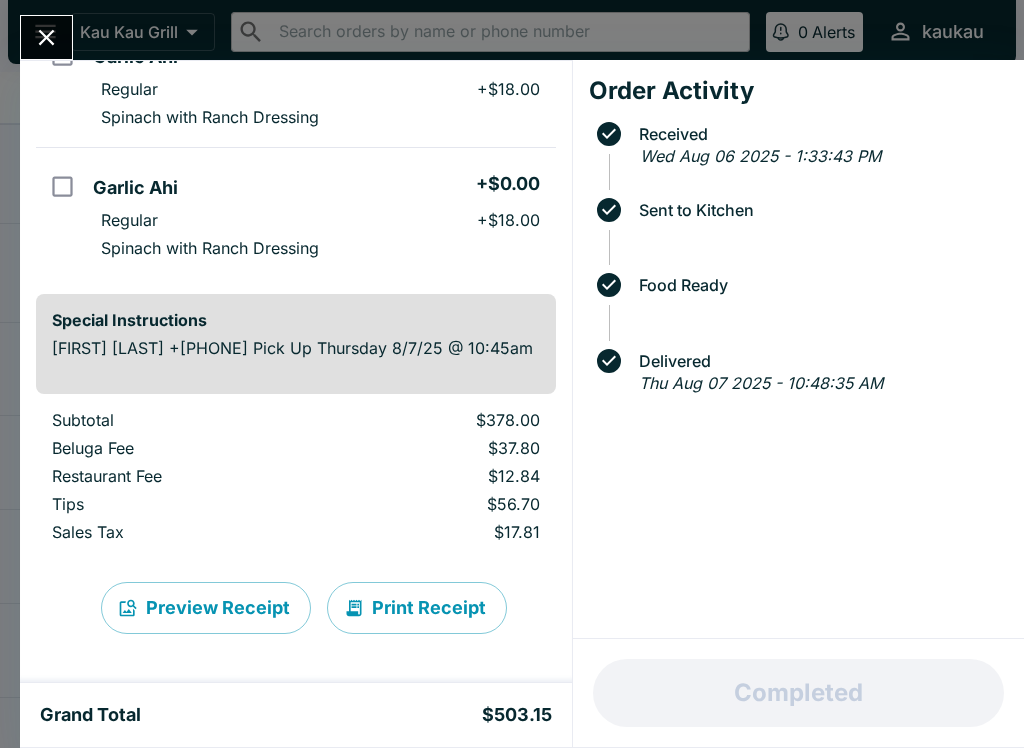 scroll, scrollTop: 2706, scrollLeft: 0, axis: vertical 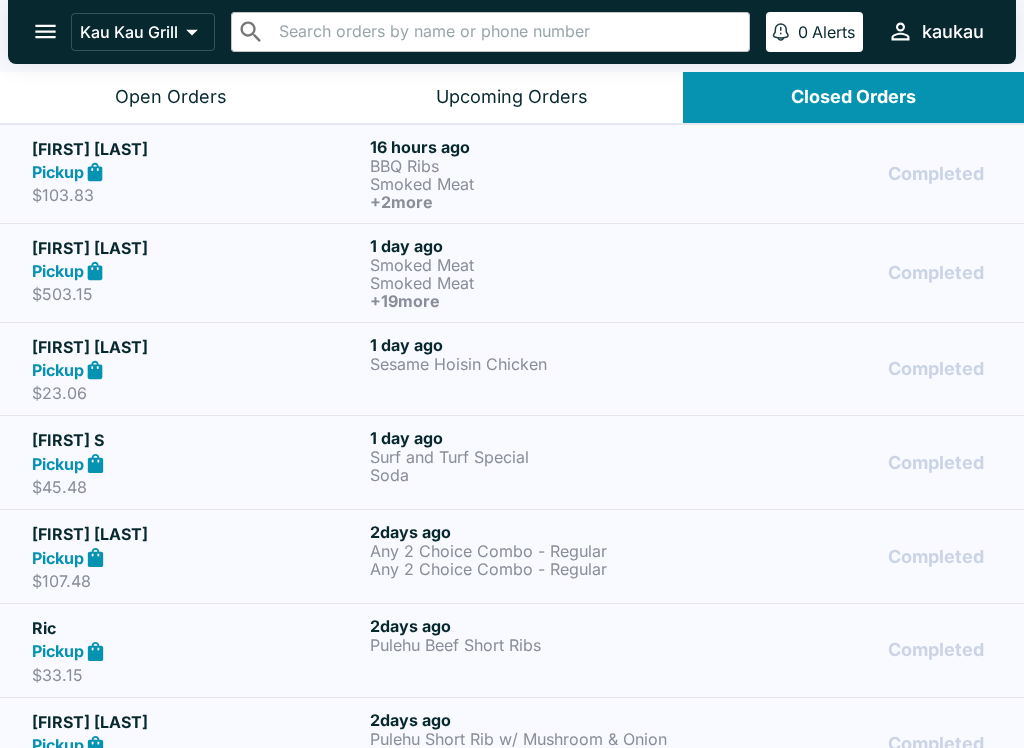 click on "$503.15" at bounding box center (197, 294) 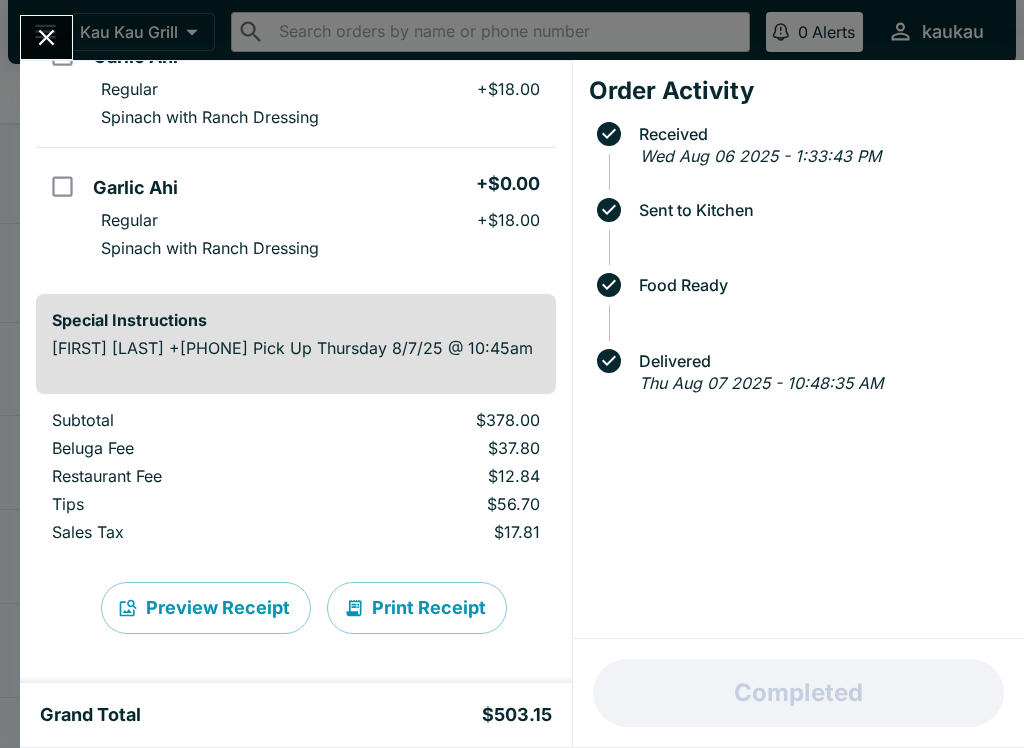 scroll, scrollTop: 2706, scrollLeft: 0, axis: vertical 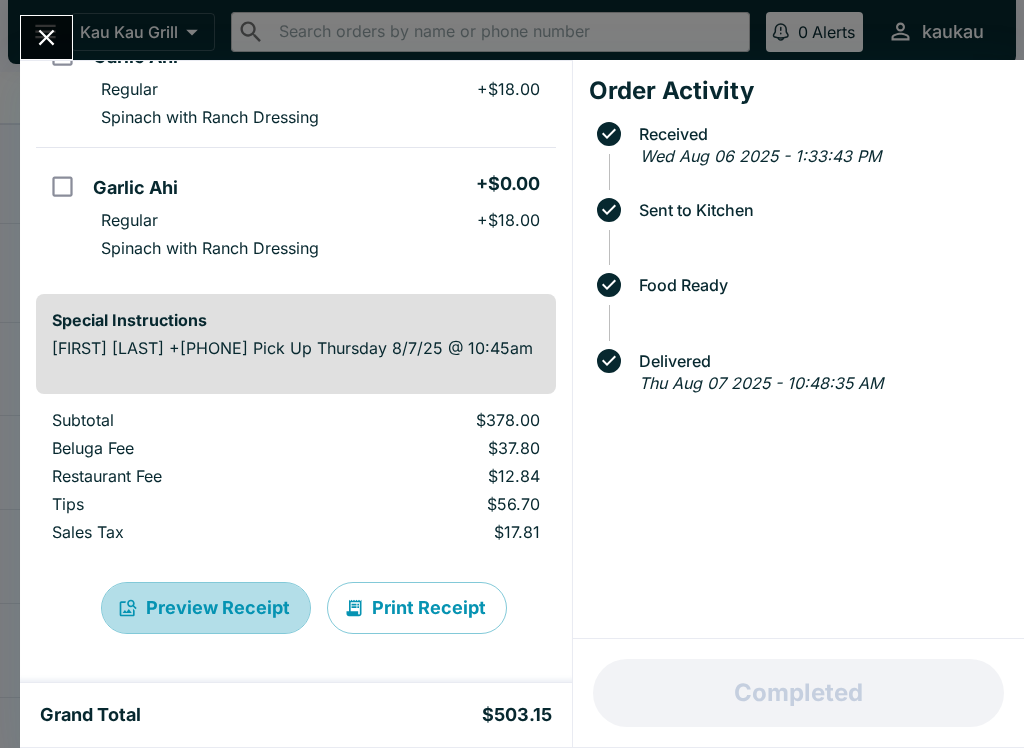 click on "Preview Receipt" at bounding box center (206, 608) 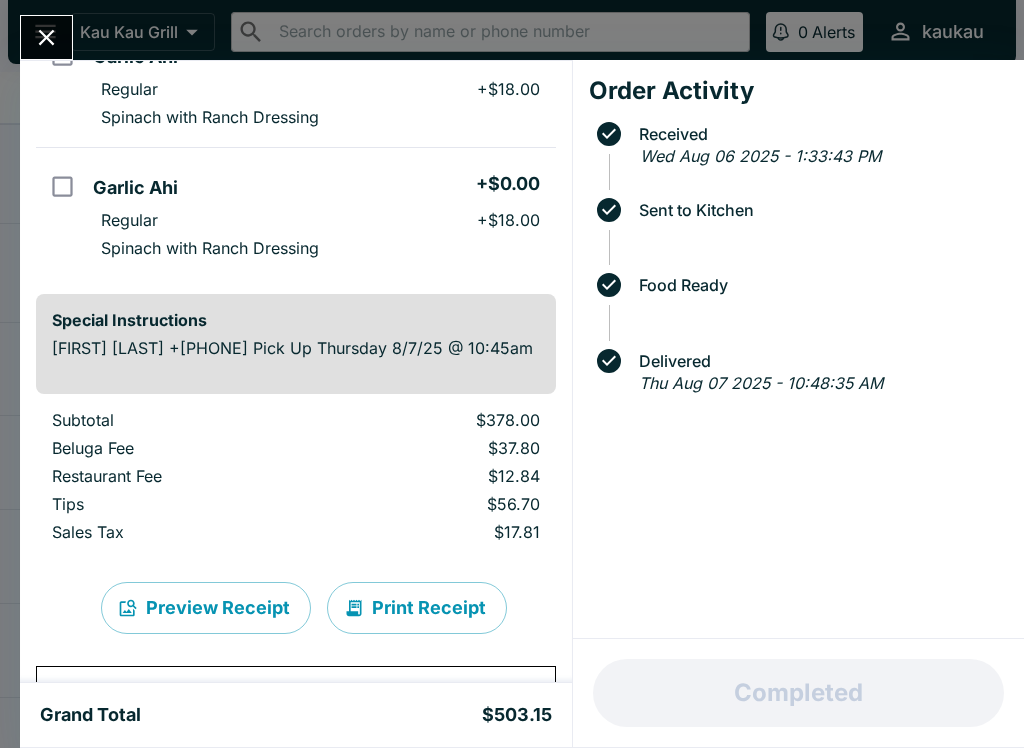 scroll, scrollTop: 3311, scrollLeft: 0, axis: vertical 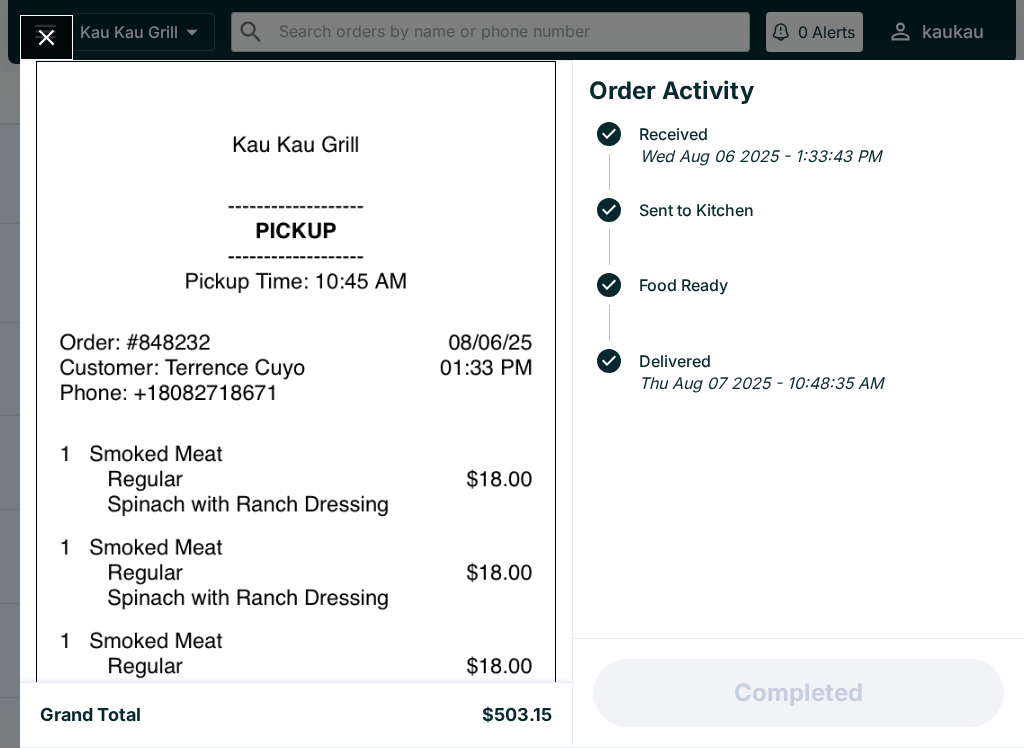click at bounding box center [46, 37] 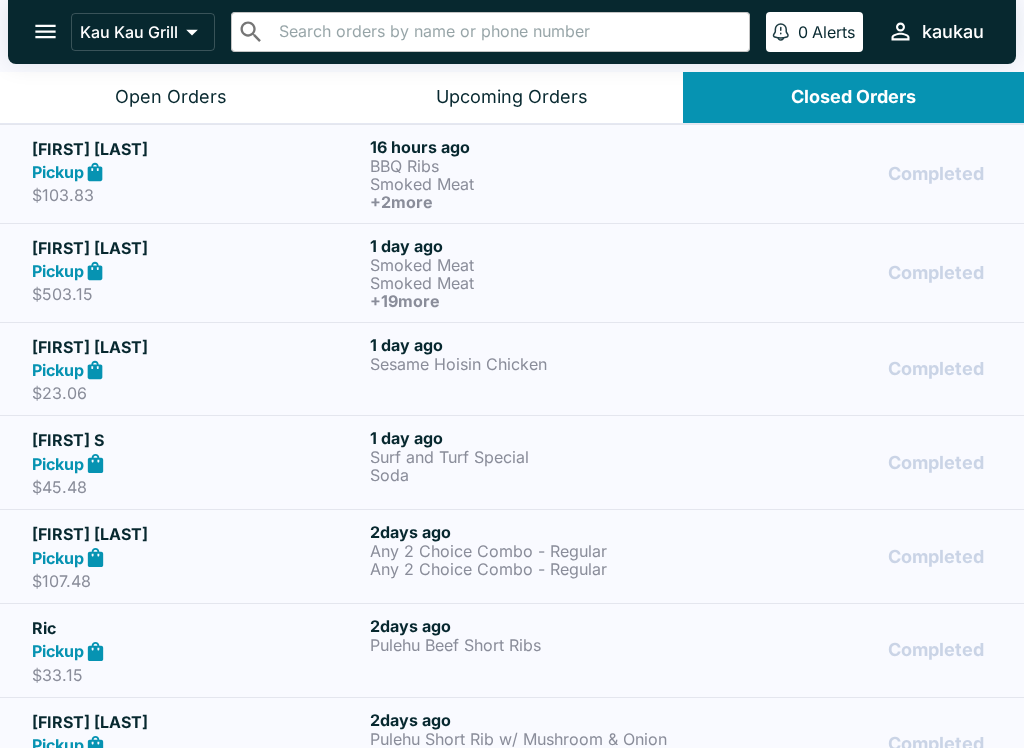 click at bounding box center (45, 31) 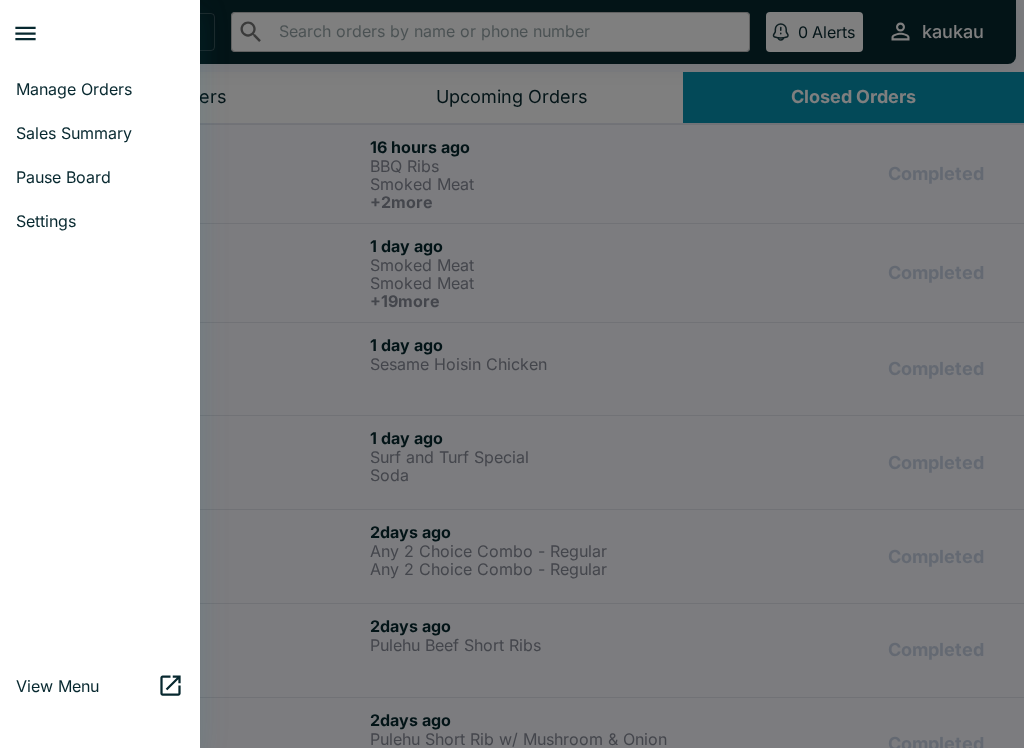 click on "Manage Orders" at bounding box center [100, 89] 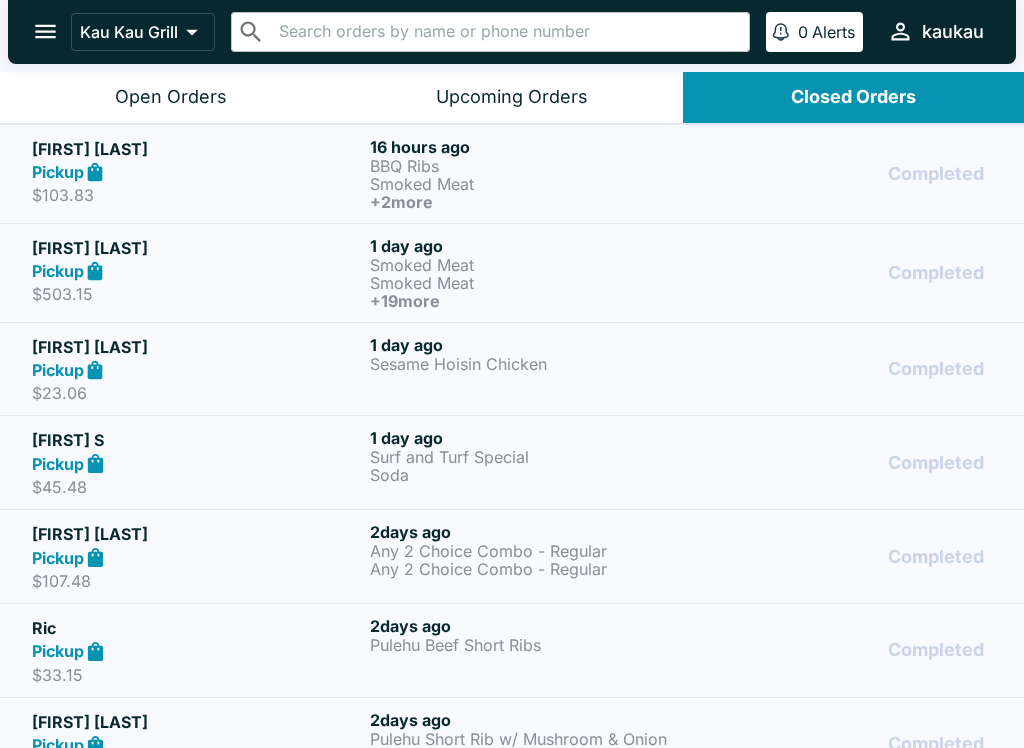 click 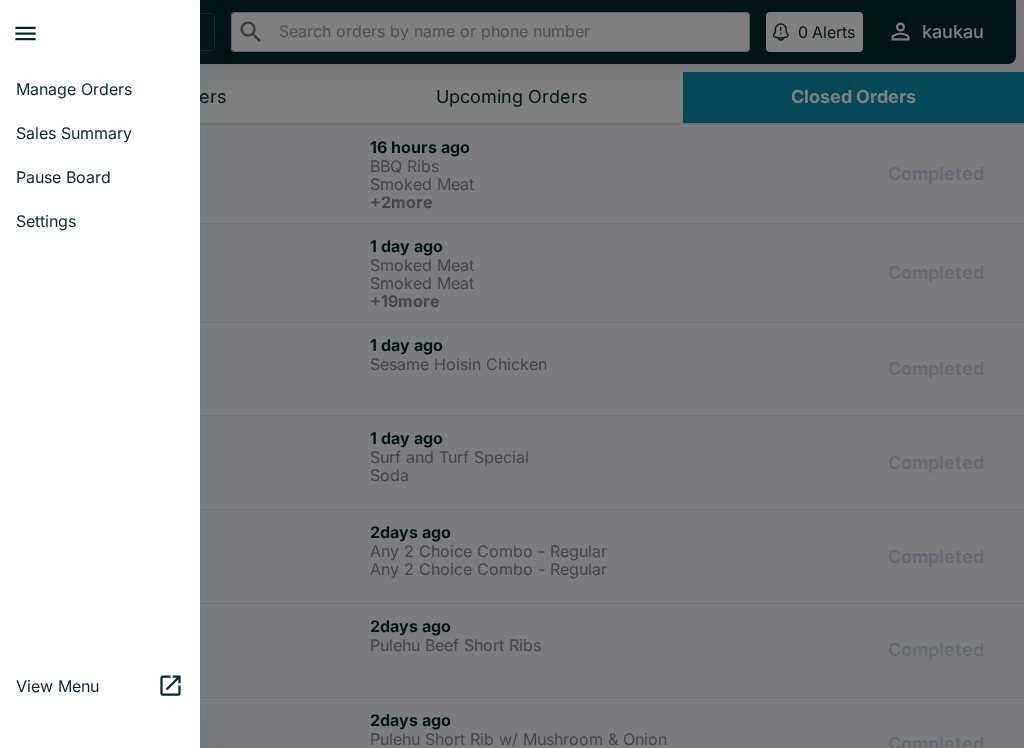 click on "Manage Orders" at bounding box center (100, 89) 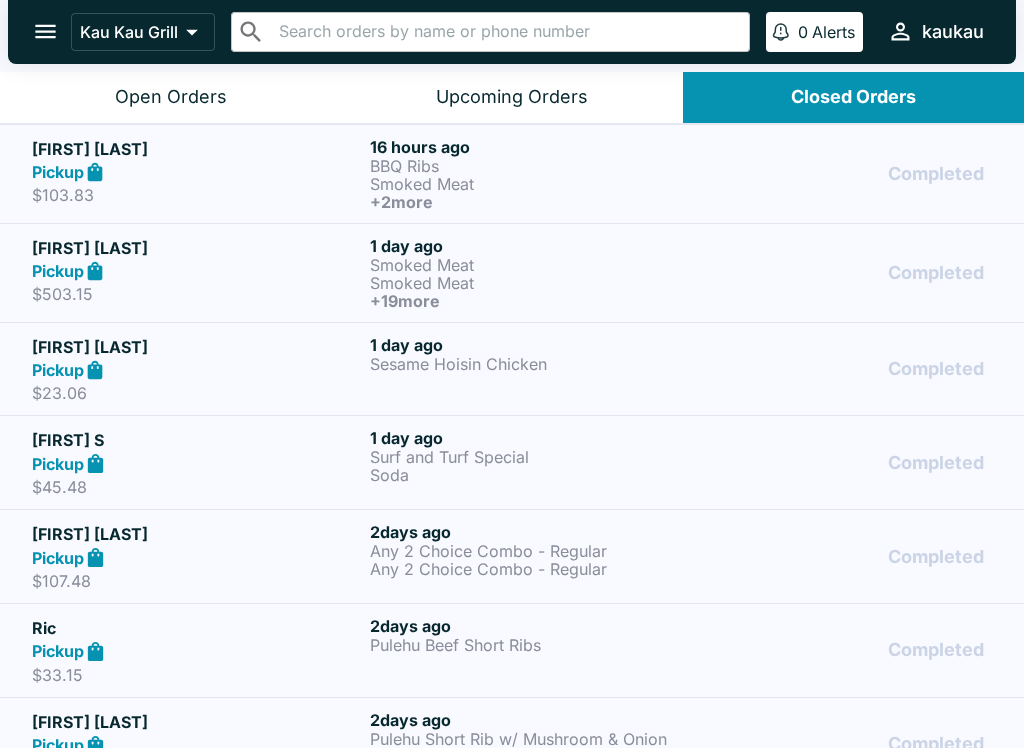 click on "Open Orders" at bounding box center [171, 97] 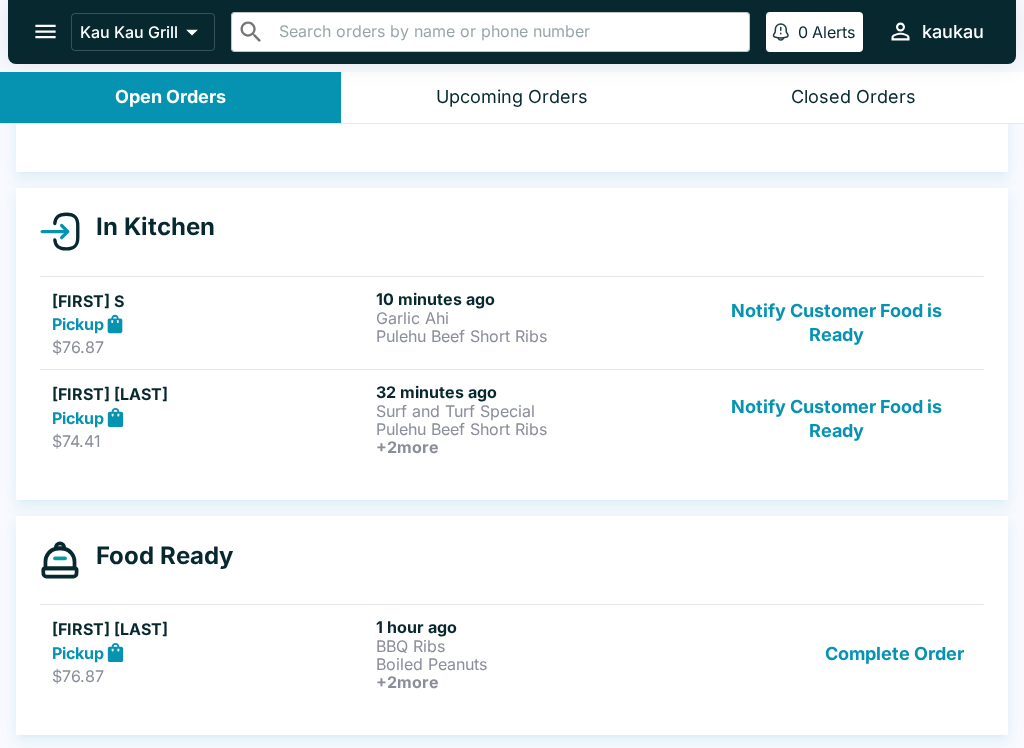 scroll, scrollTop: 152, scrollLeft: 0, axis: vertical 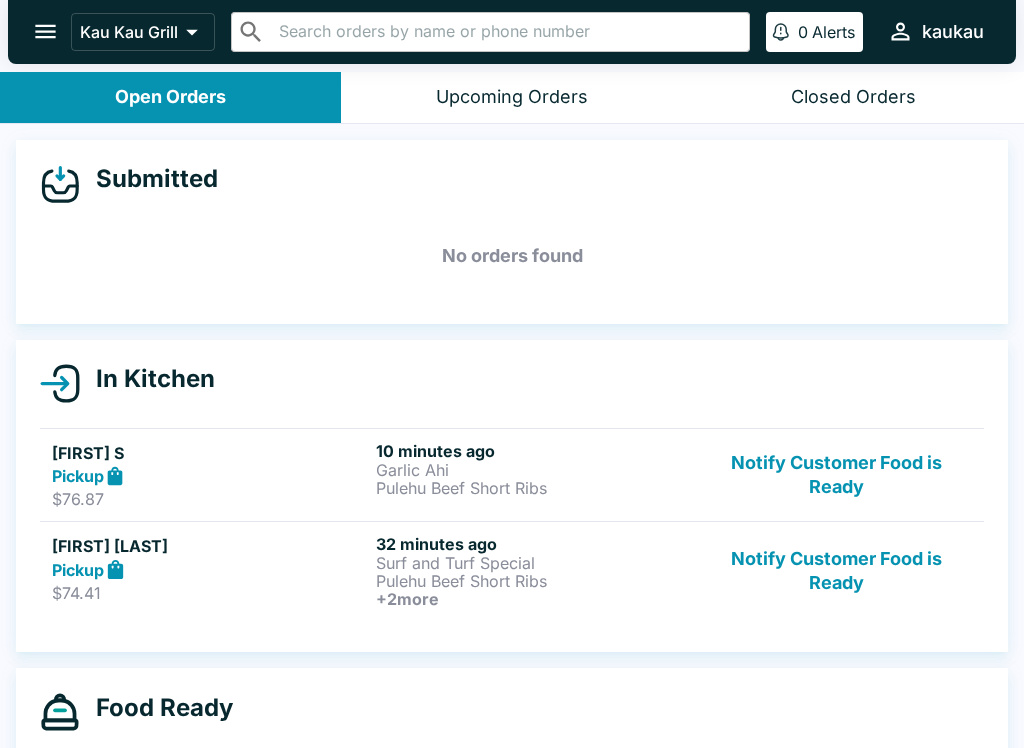 click at bounding box center [45, 31] 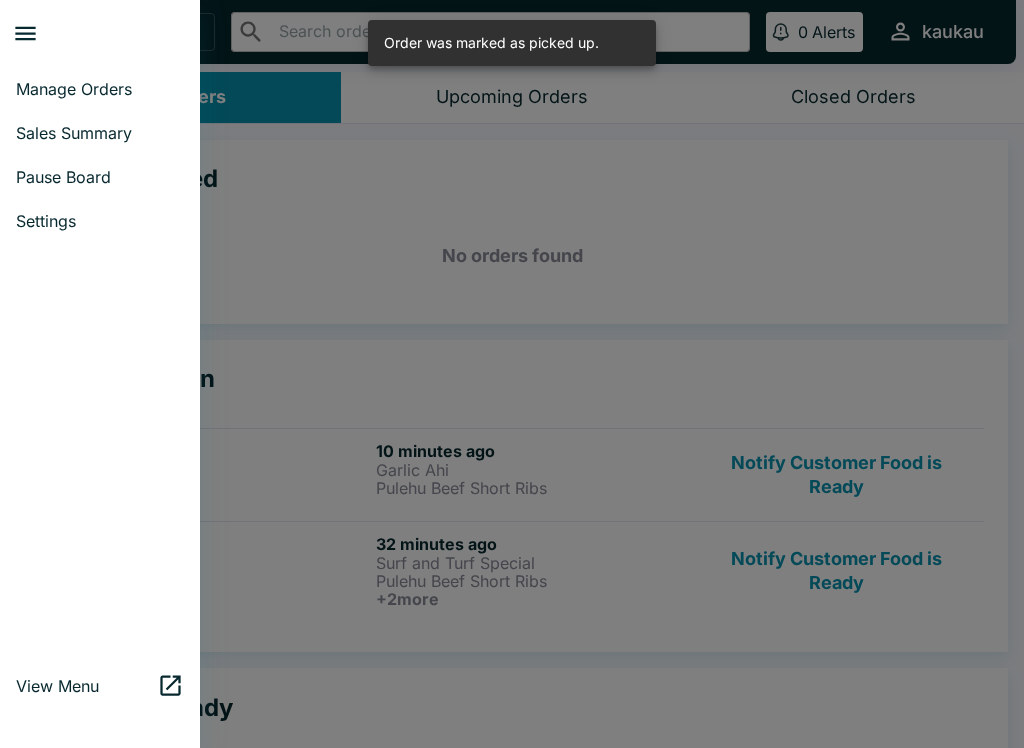click on "Sales Summary" at bounding box center (100, 133) 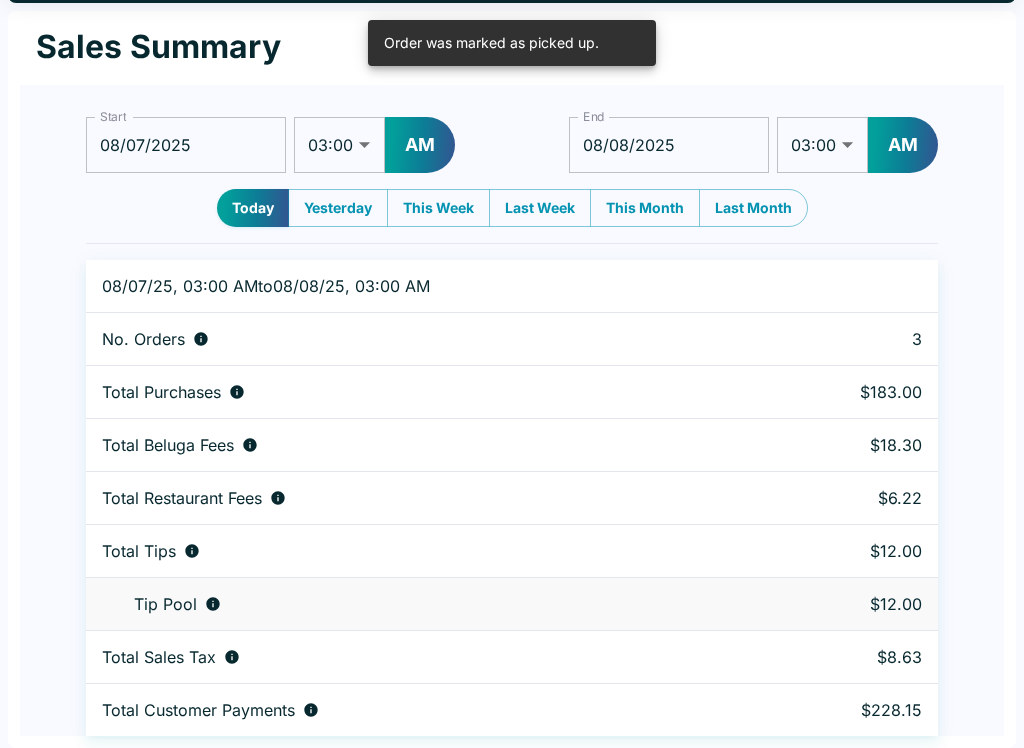 scroll, scrollTop: 0, scrollLeft: 0, axis: both 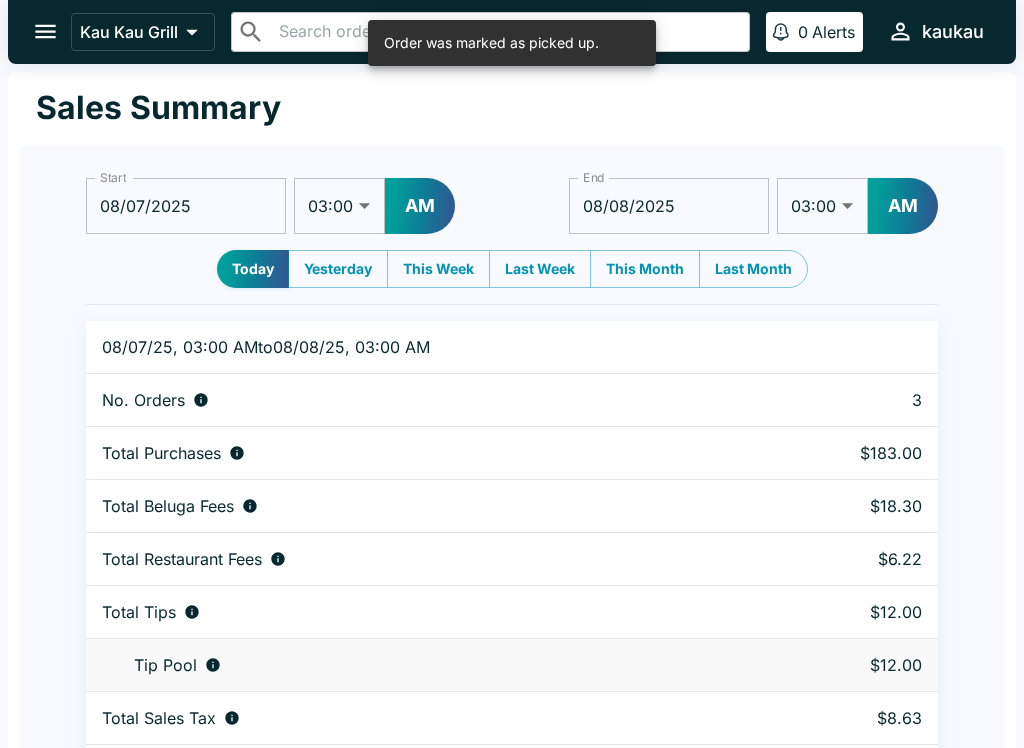 click 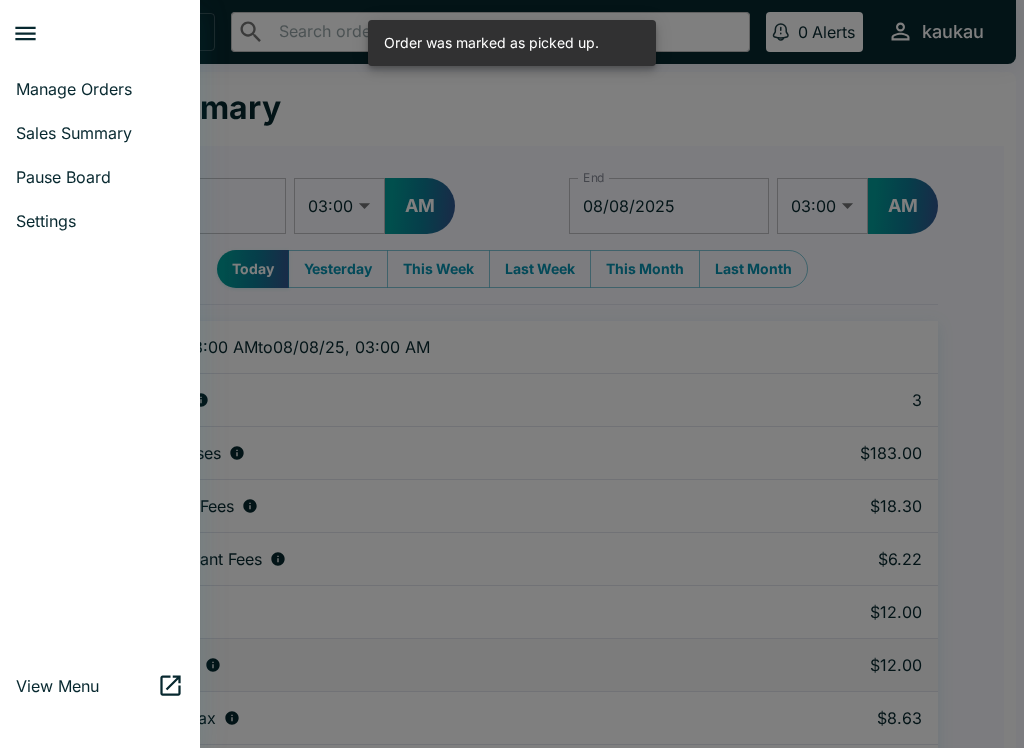 click on "Manage Orders" at bounding box center [100, 89] 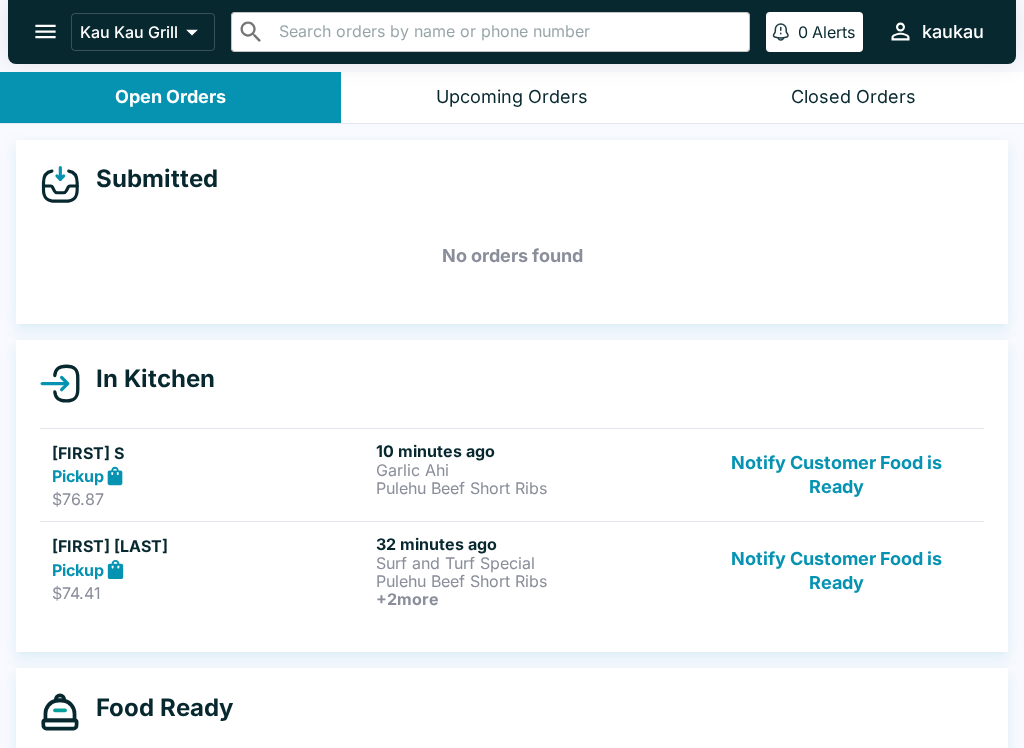 click 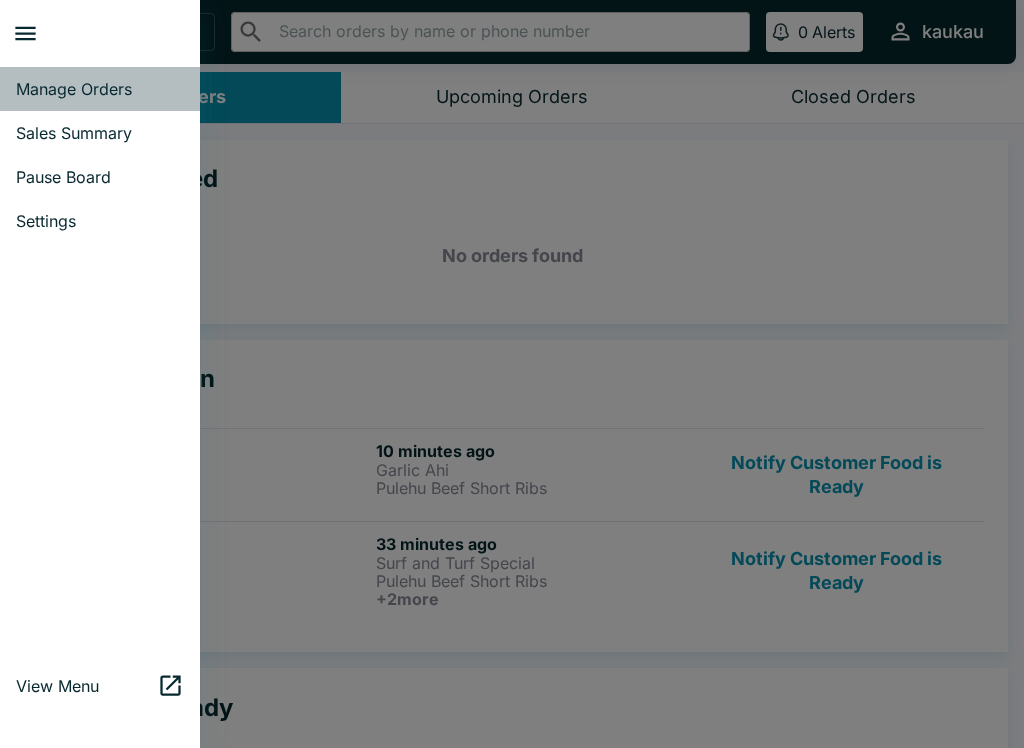 click on "Manage Orders" at bounding box center (100, 89) 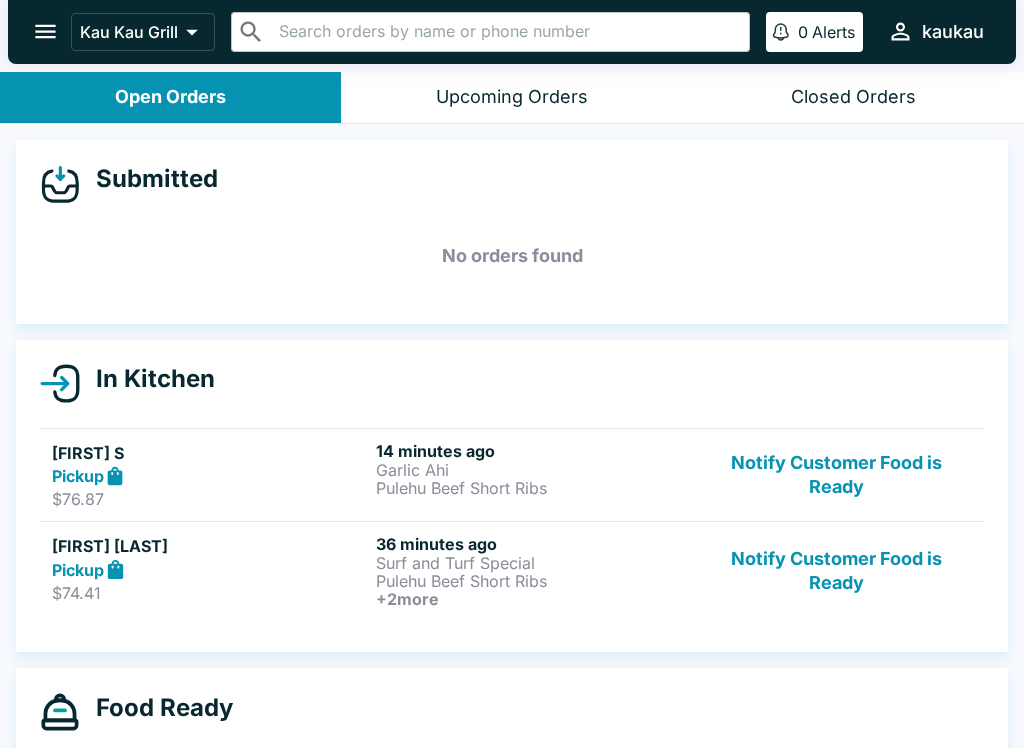 click on "Notify Customer Food is Ready" at bounding box center (836, 475) 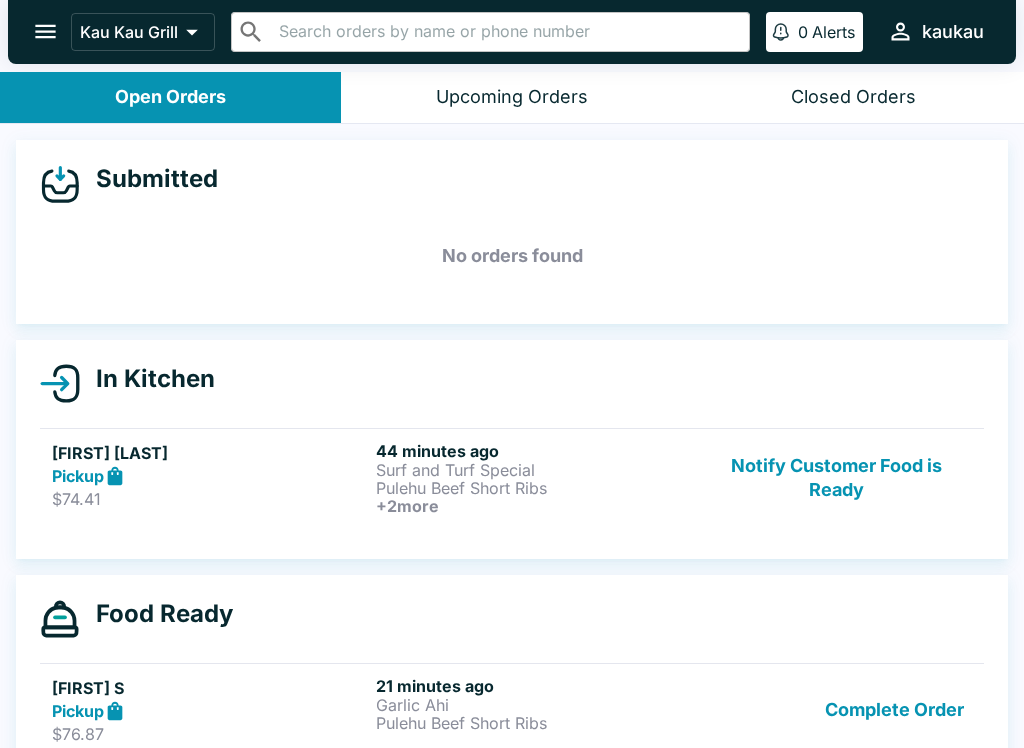 click on "Notify Customer Food is Ready" at bounding box center [836, 478] 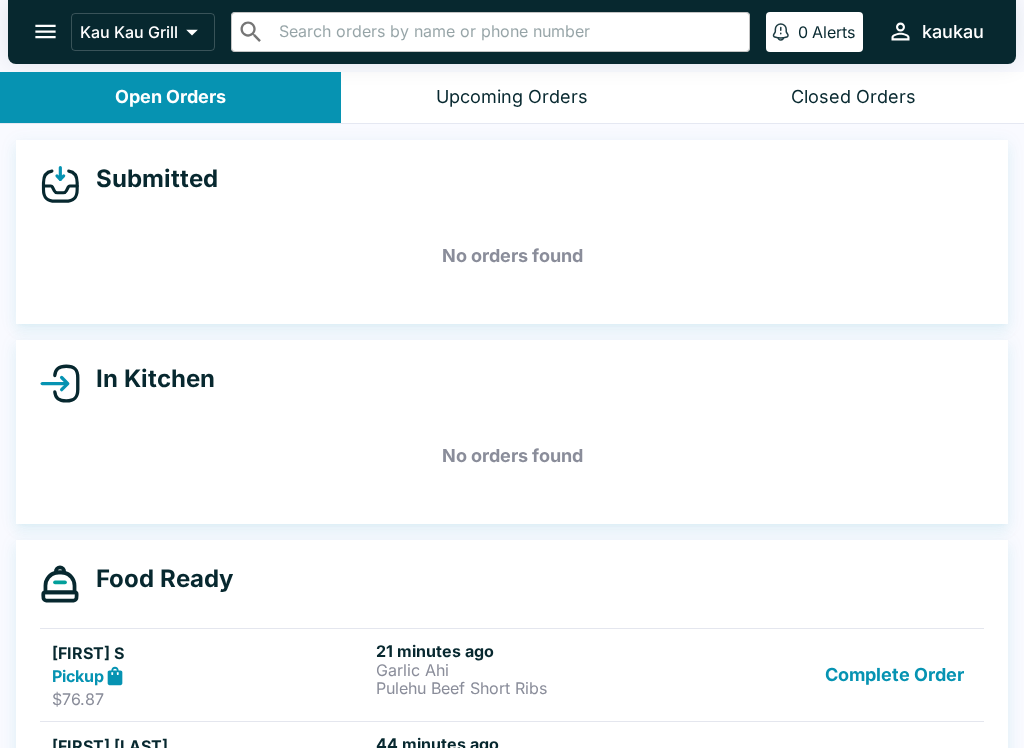 click on "Complete Order" at bounding box center (894, 675) 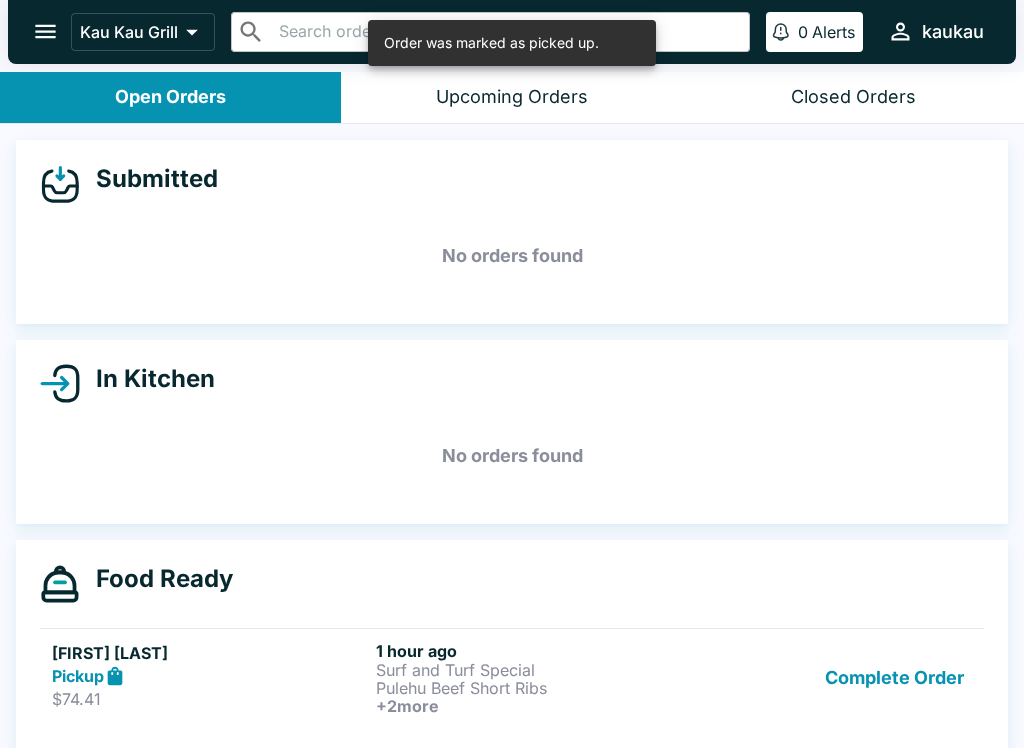 click on "Complete Order" at bounding box center (894, 678) 